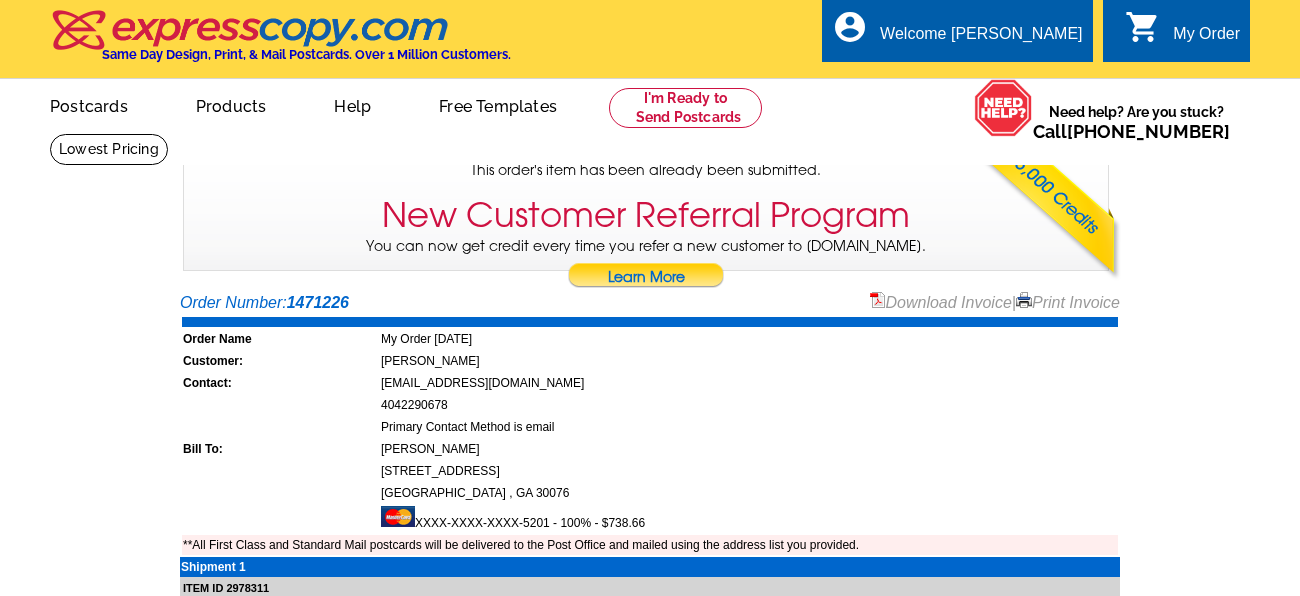 scroll, scrollTop: 0, scrollLeft: 0, axis: both 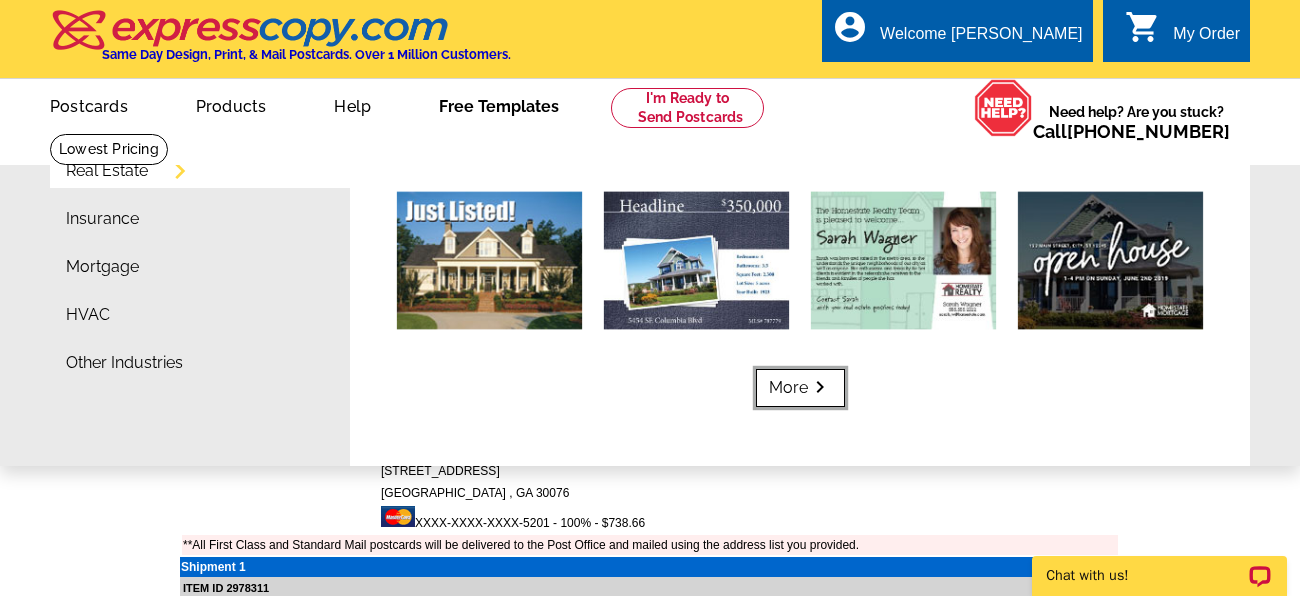click on "More
keyboard_arrow_right" at bounding box center (800, 388) 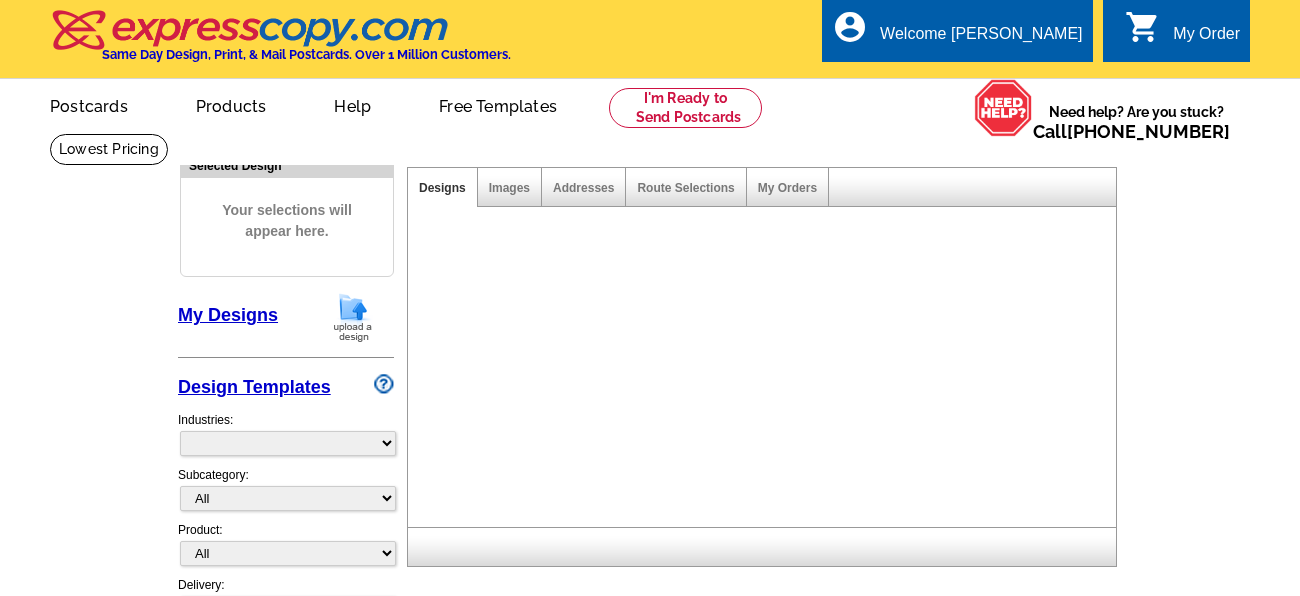 scroll, scrollTop: 0, scrollLeft: 0, axis: both 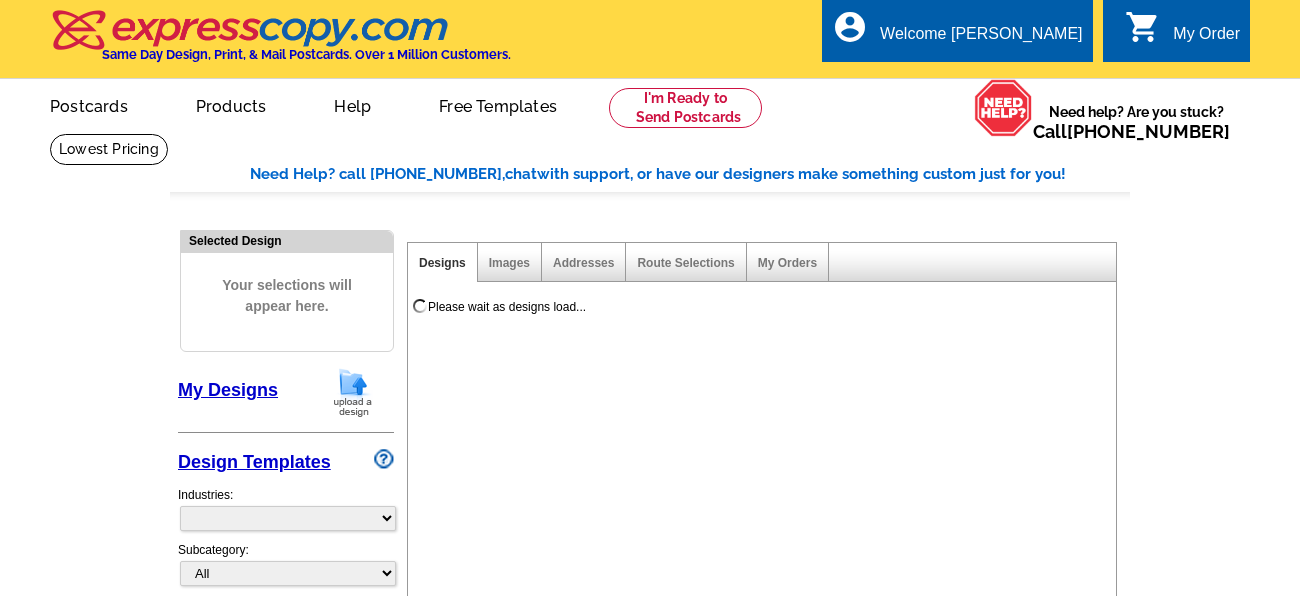 select on "785" 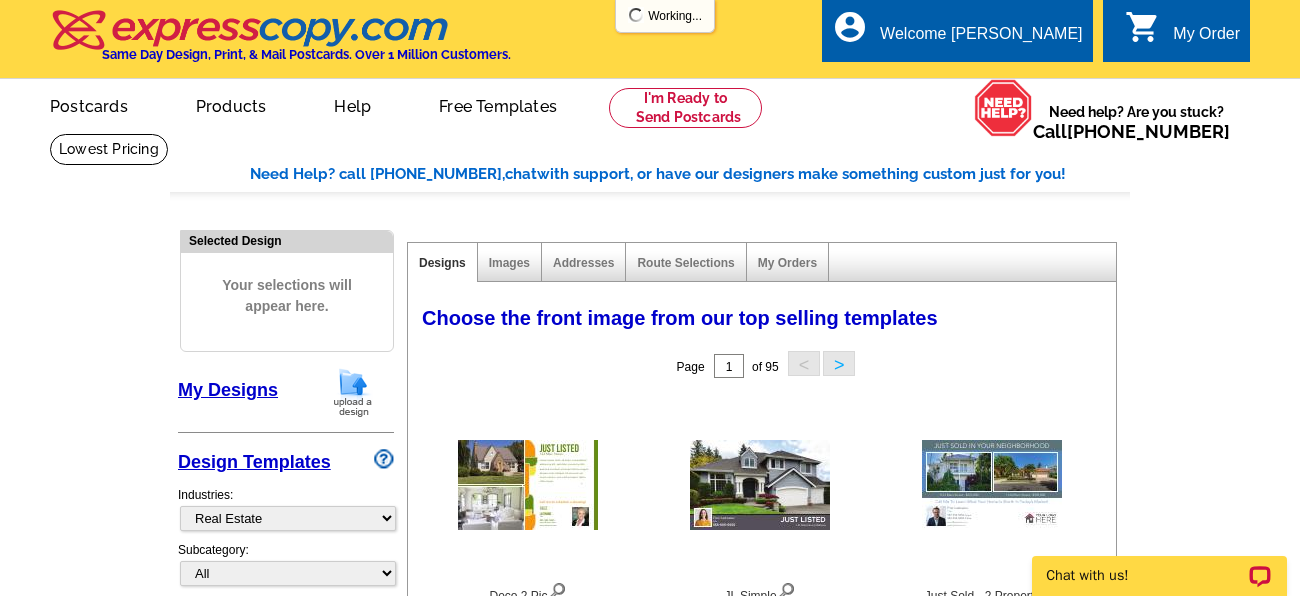 scroll, scrollTop: 0, scrollLeft: 0, axis: both 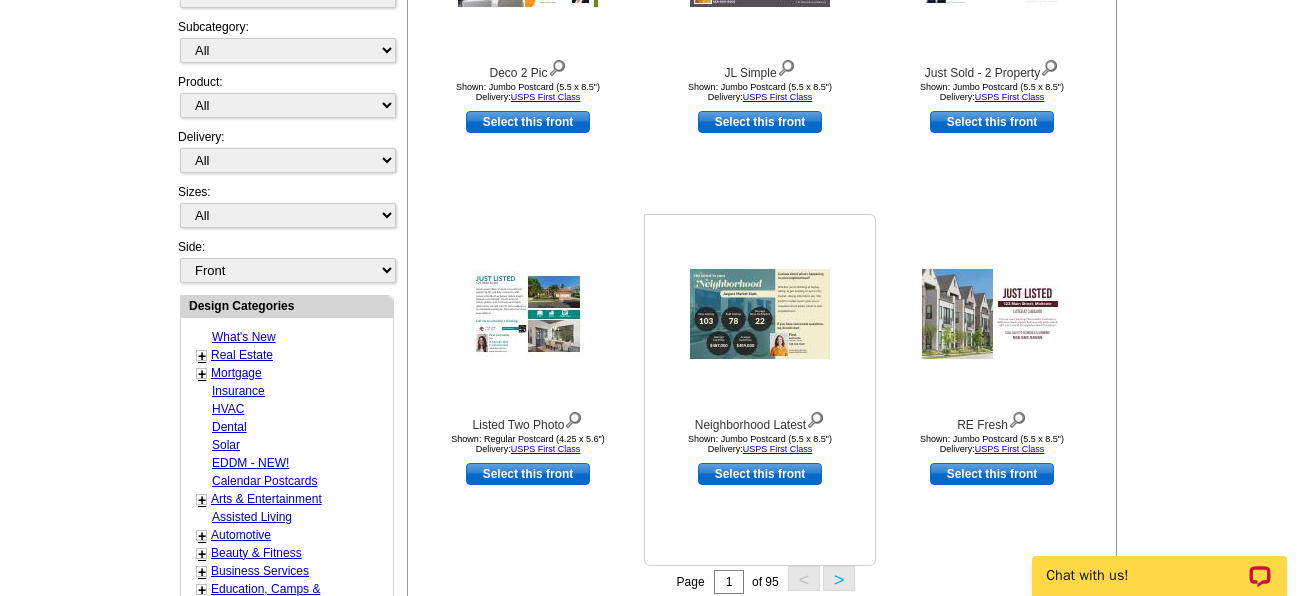 click at bounding box center [760, 314] 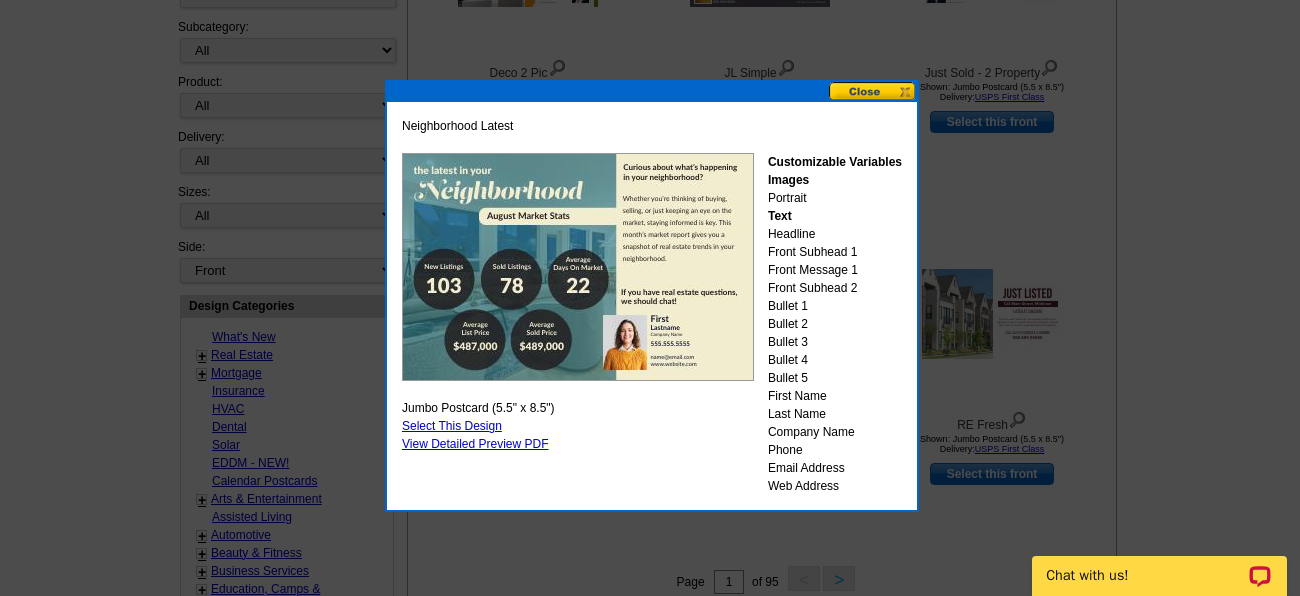 click at bounding box center [873, 91] 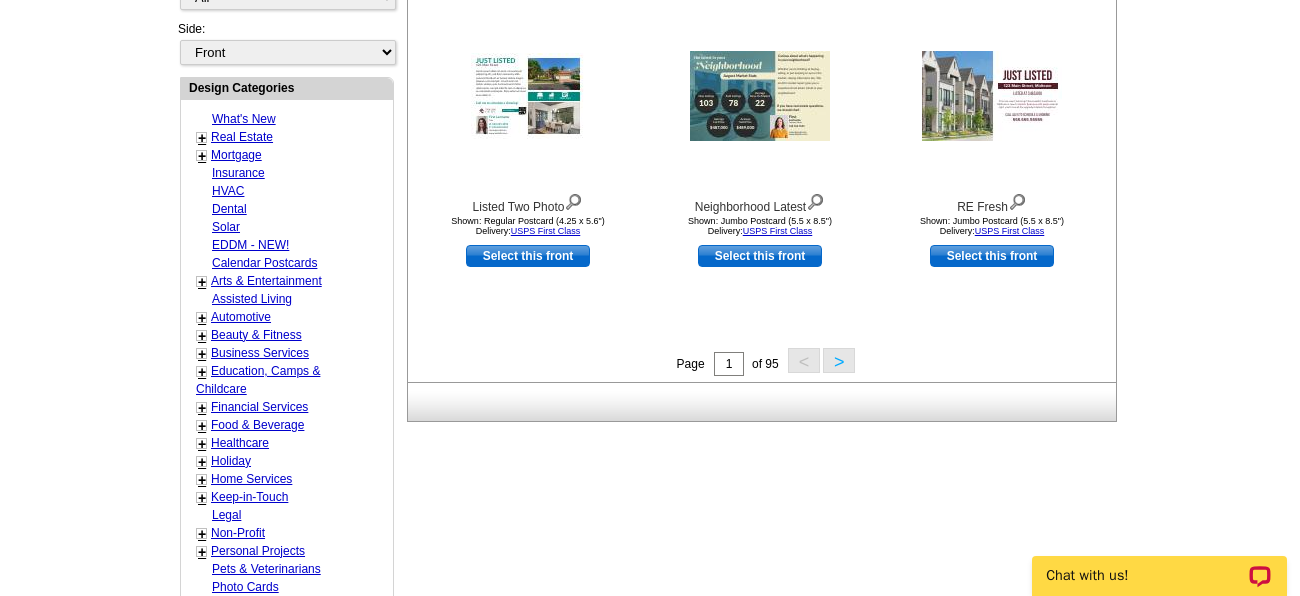 scroll, scrollTop: 750, scrollLeft: 0, axis: vertical 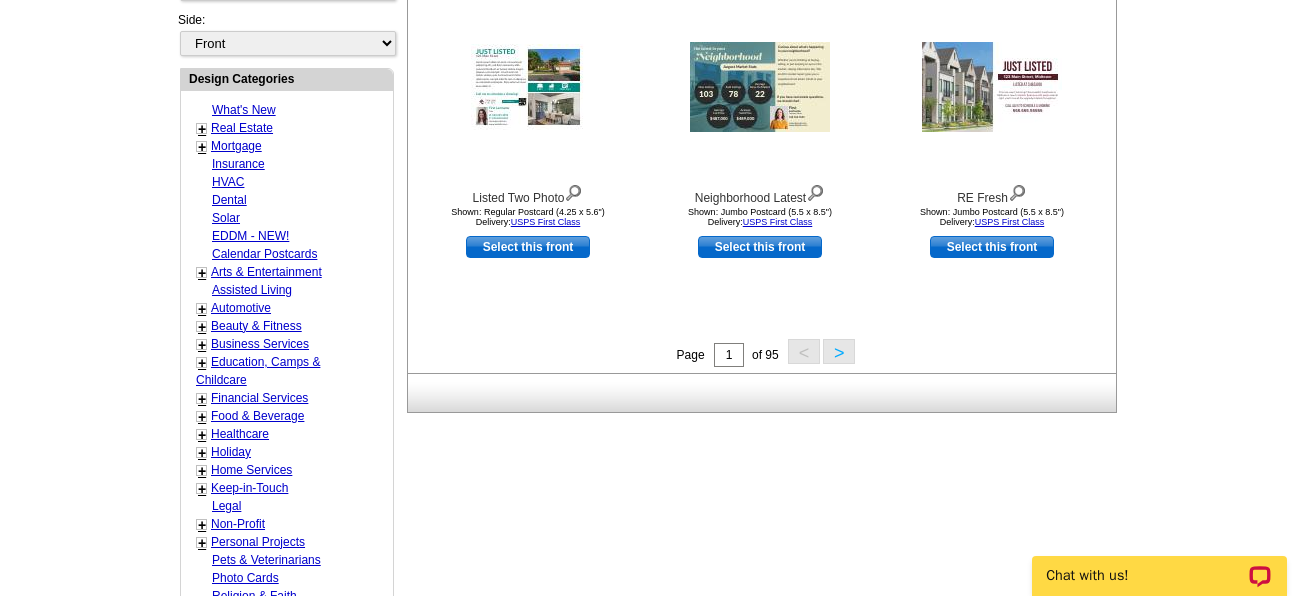 click on ">" at bounding box center (839, 351) 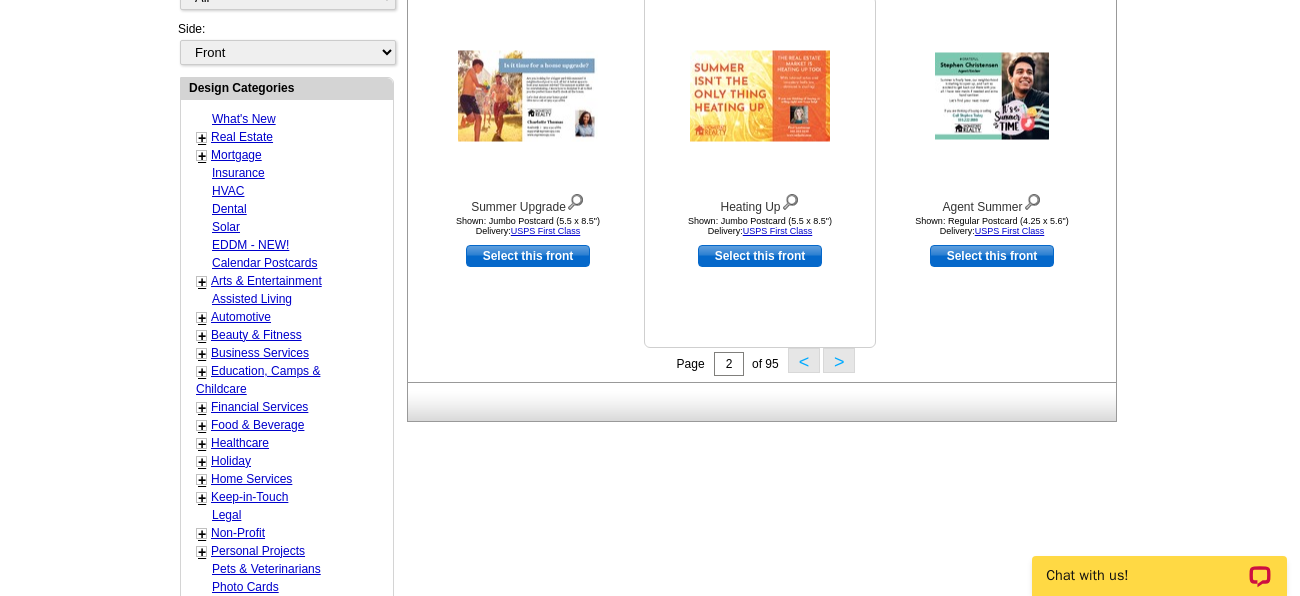scroll, scrollTop: 730, scrollLeft: 0, axis: vertical 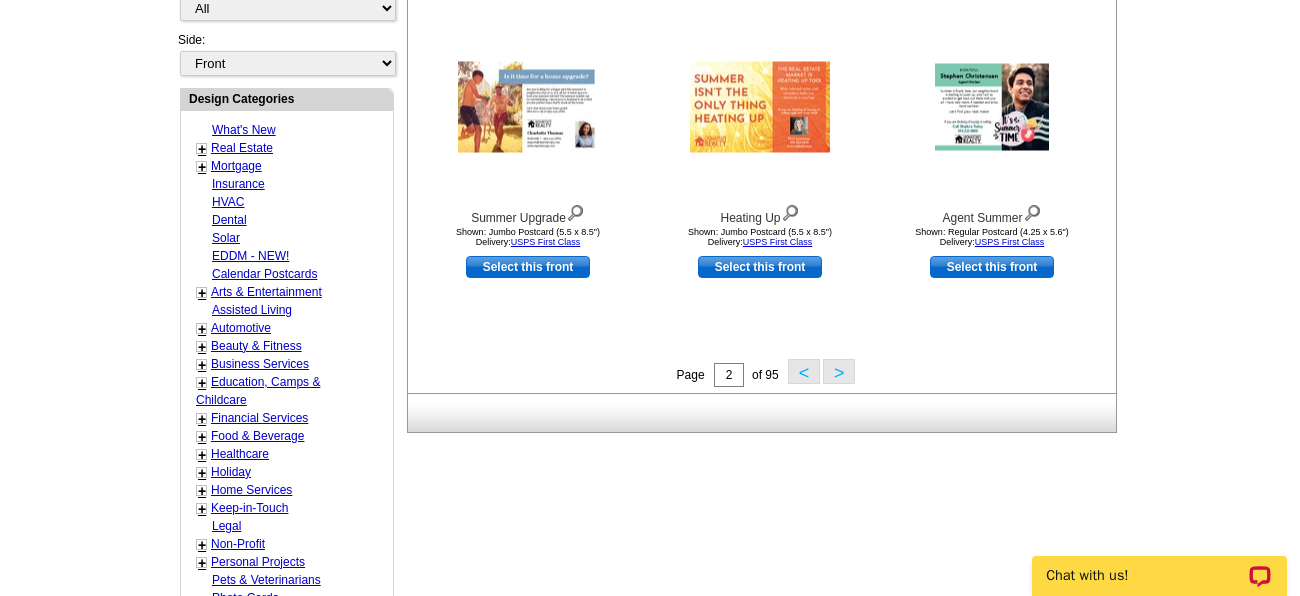 click on "Real Estate" at bounding box center [242, 148] 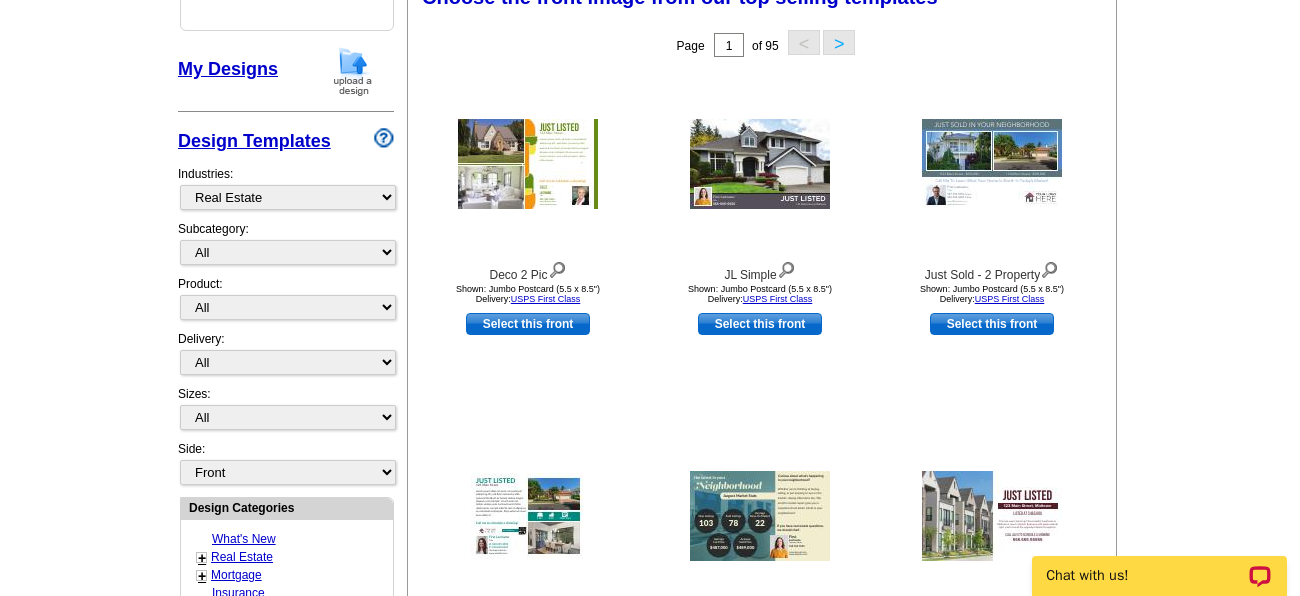 scroll, scrollTop: 322, scrollLeft: 0, axis: vertical 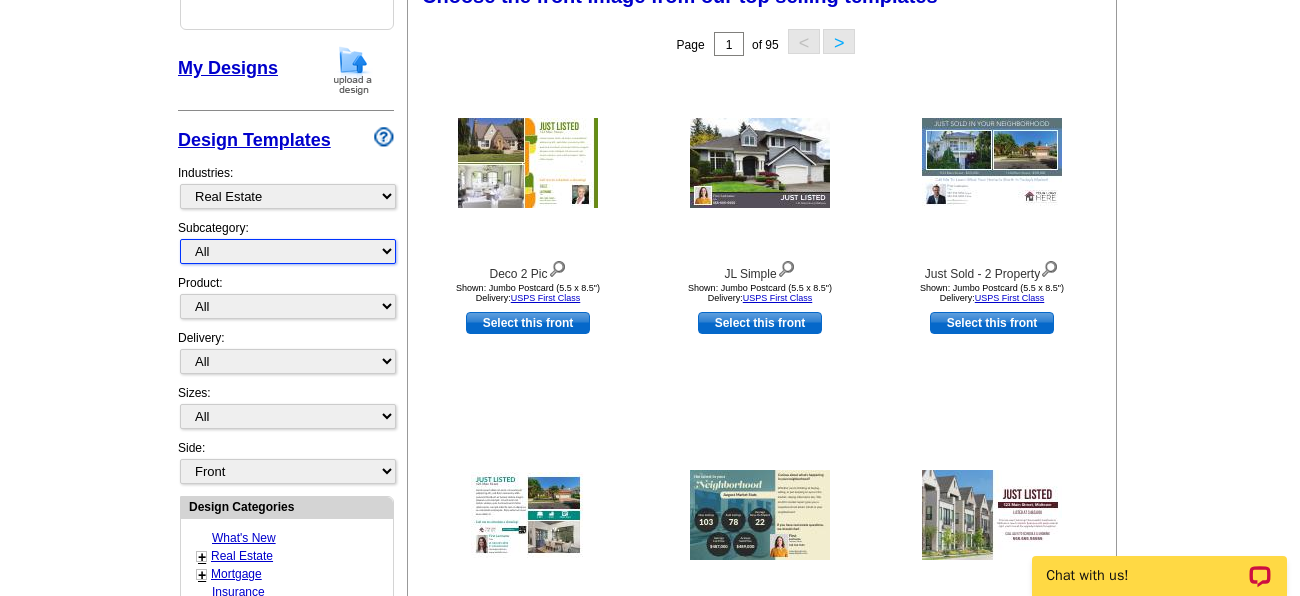 click on "All RE/MAX® Referrals [PERSON_NAME]® Berkshire Hathaway Home Services Century 21 Commercial Real Estate QR Code Cards 1st Time Home Buyer Distressed Homeowners Social Networking Farming Just Listed Just Sold Open House Market Report" at bounding box center (288, 251) 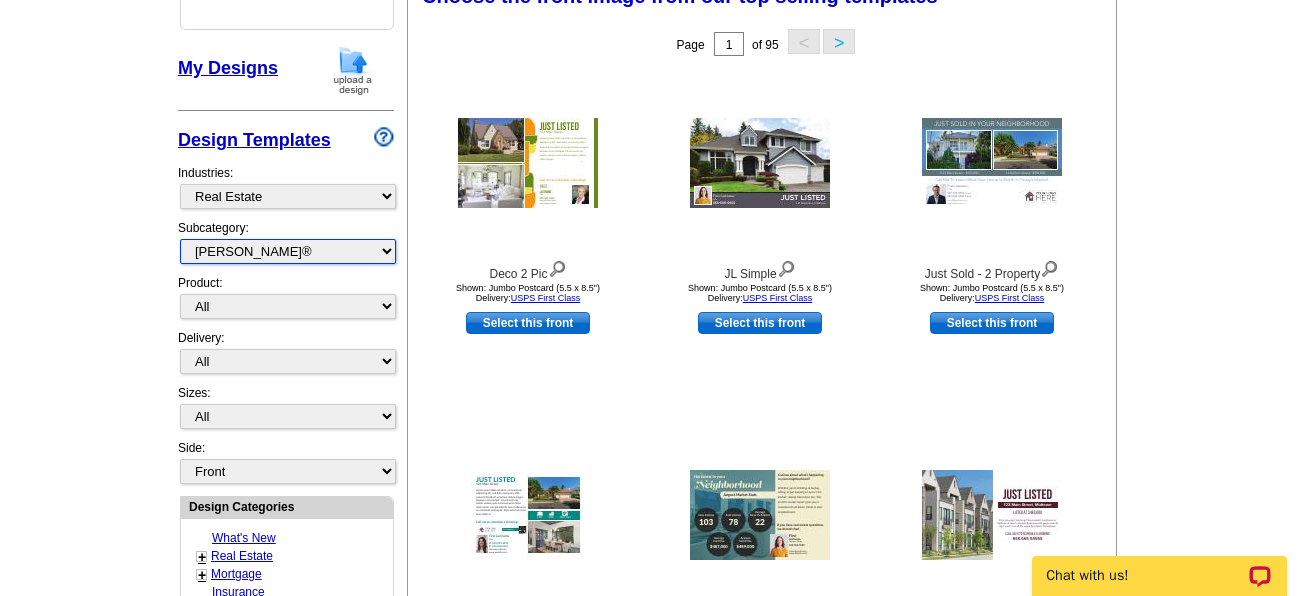 click on "All RE/MAX® Referrals [PERSON_NAME]® Berkshire Hathaway Home Services Century 21 Commercial Real Estate QR Code Cards 1st Time Home Buyer Distressed Homeowners Social Networking Farming Just Listed Just Sold Open House Market Report" at bounding box center (288, 251) 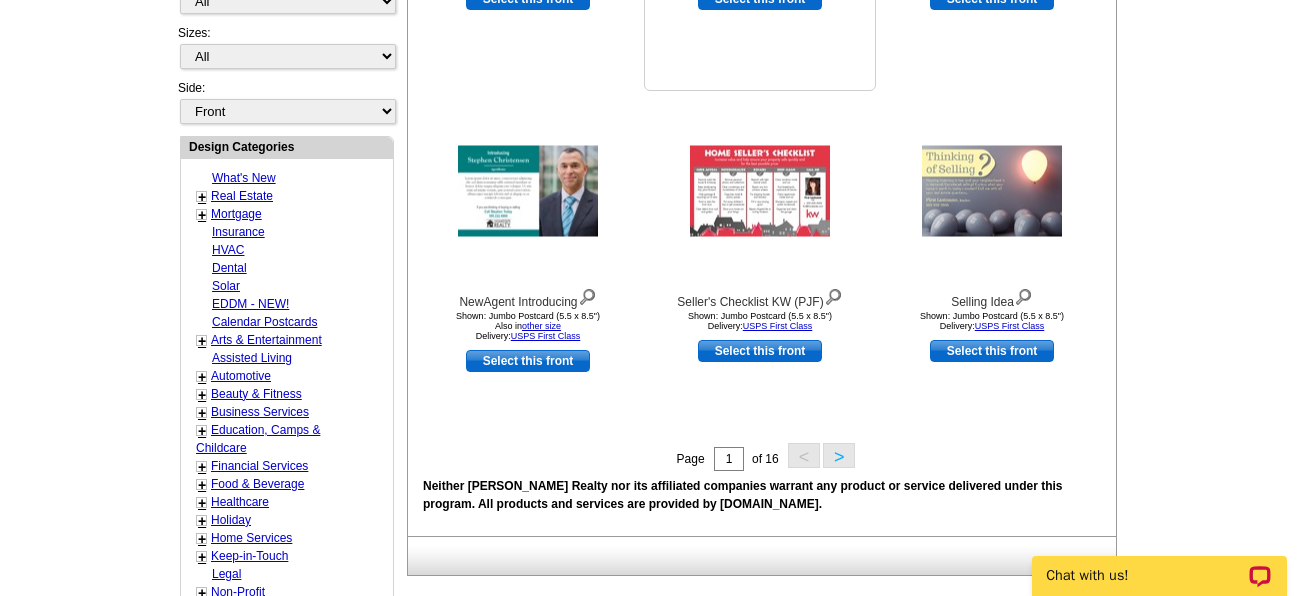 scroll, scrollTop: 703, scrollLeft: 0, axis: vertical 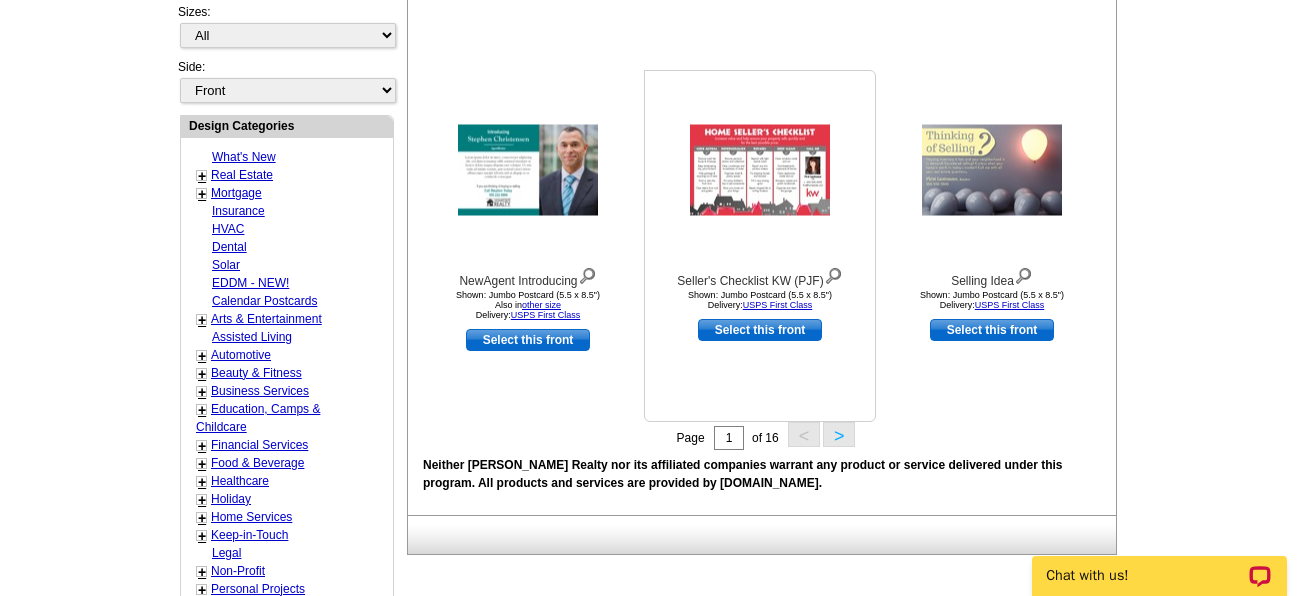 click at bounding box center [760, 170] 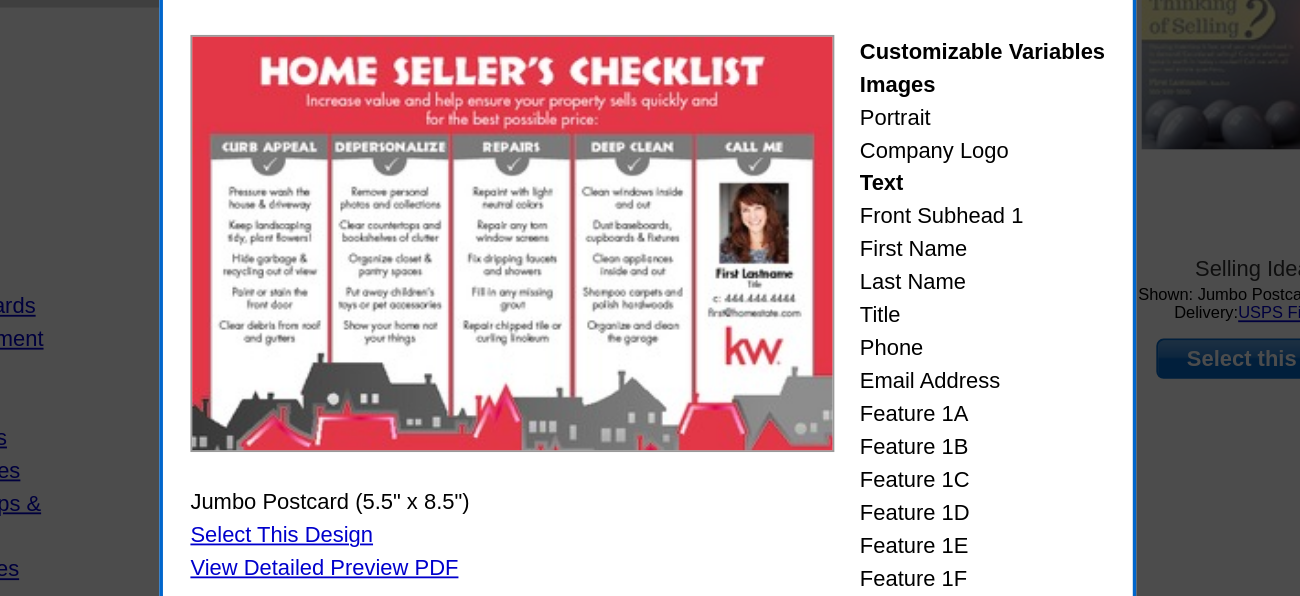 scroll, scrollTop: 702, scrollLeft: 0, axis: vertical 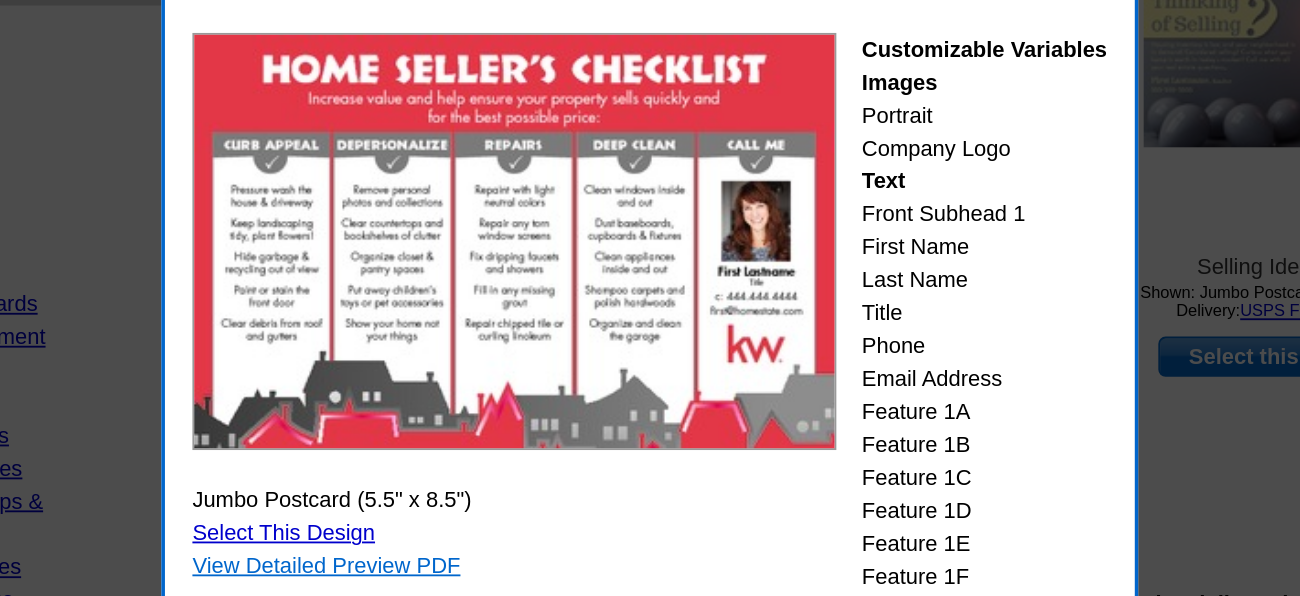 click on "View Detailed Preview PDF" at bounding box center (475, 445) 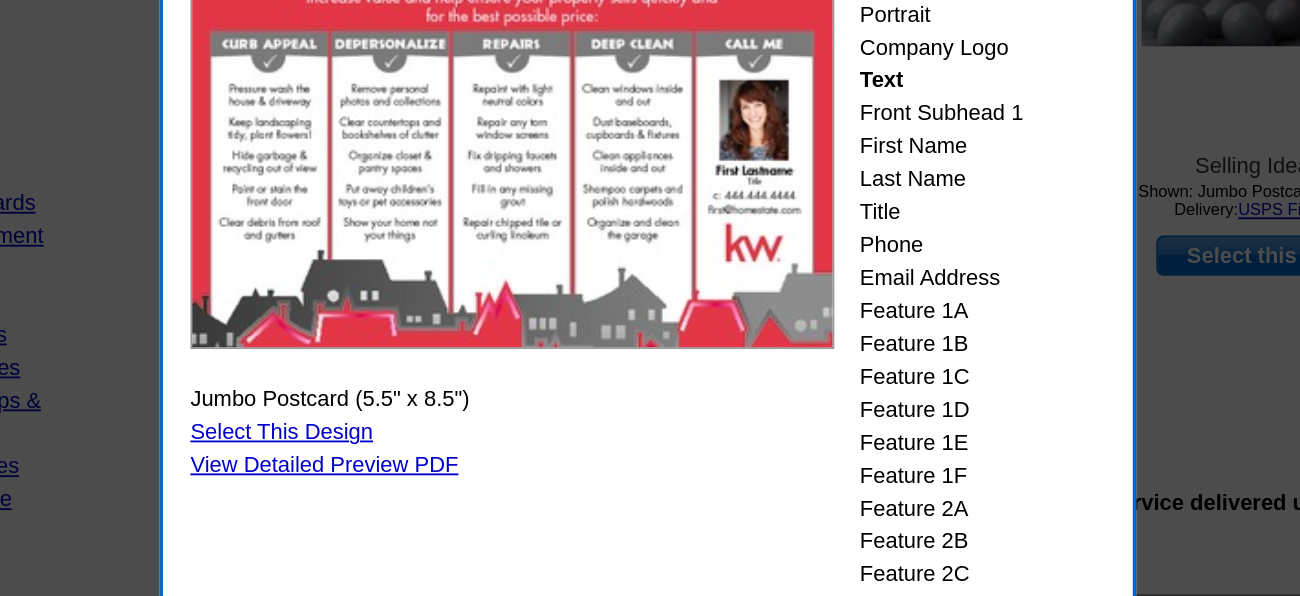 scroll, scrollTop: 803, scrollLeft: 0, axis: vertical 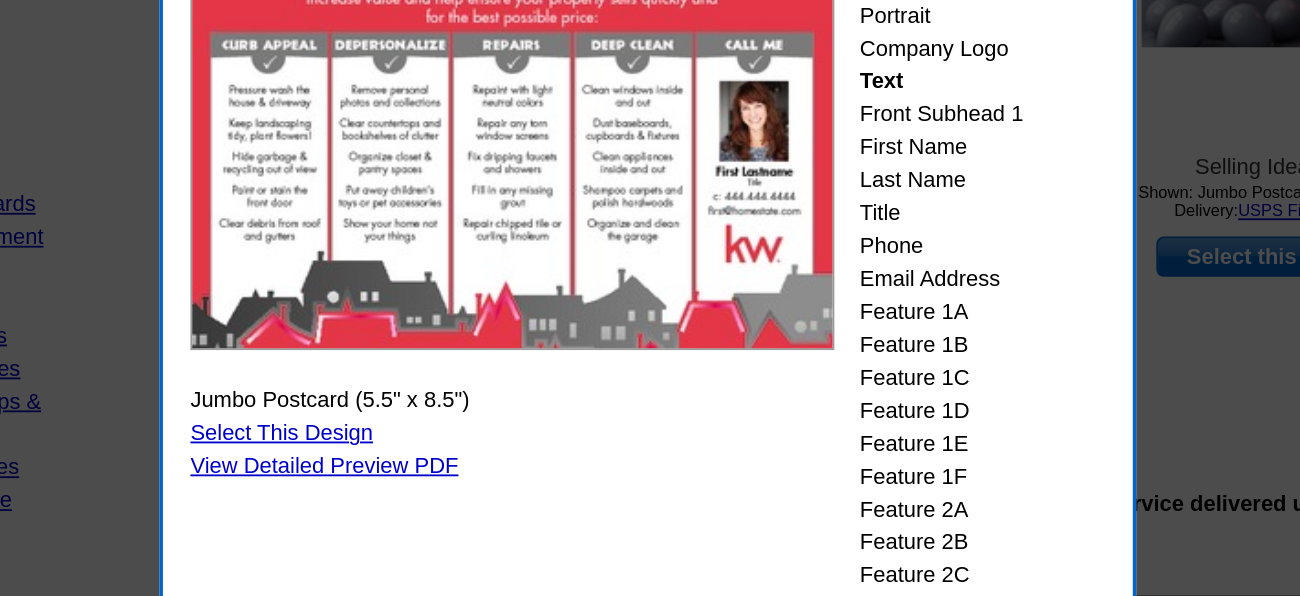 click on "Select This Design" at bounding box center (452, 326) 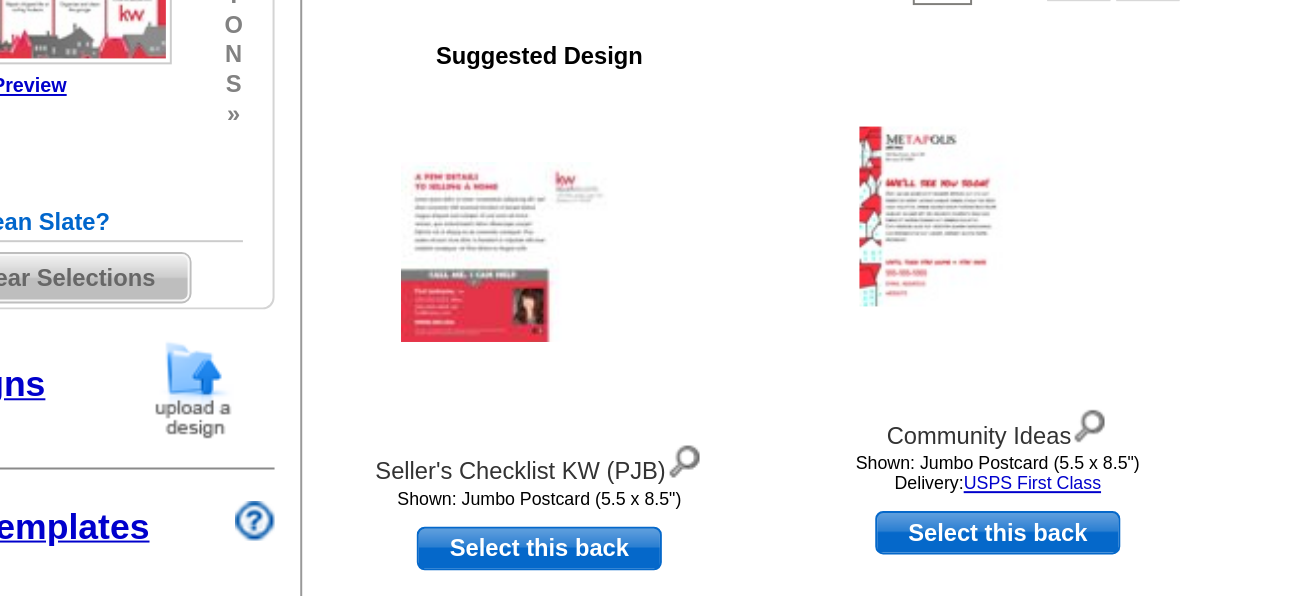 scroll, scrollTop: 148, scrollLeft: 0, axis: vertical 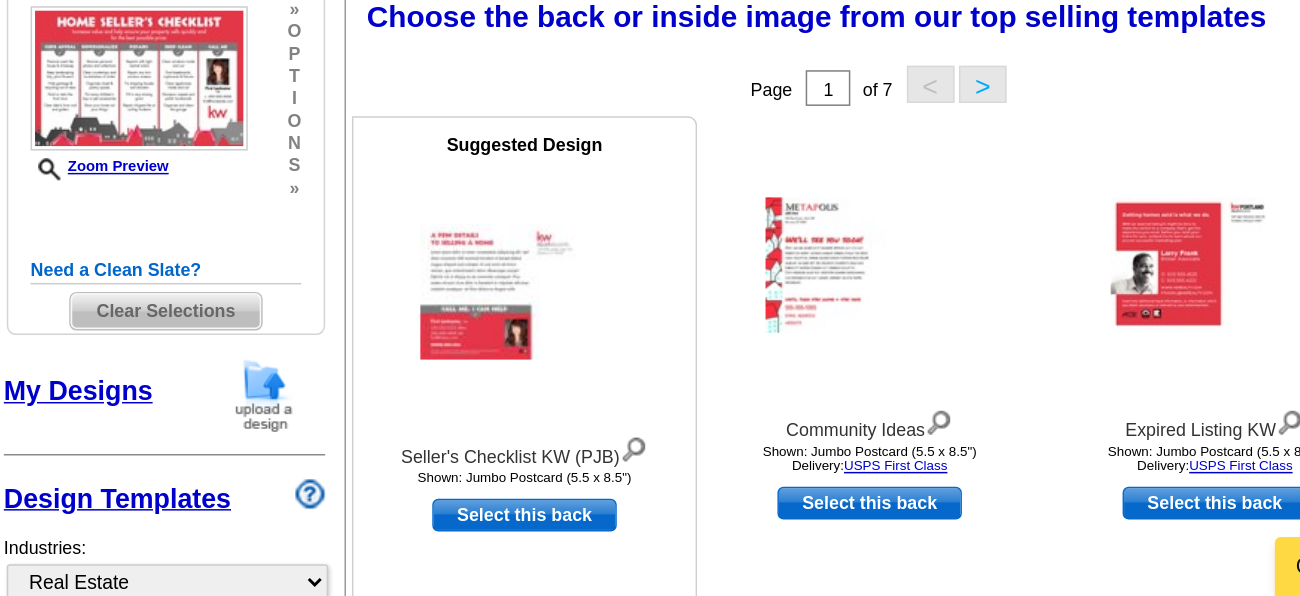 click at bounding box center (528, 391) 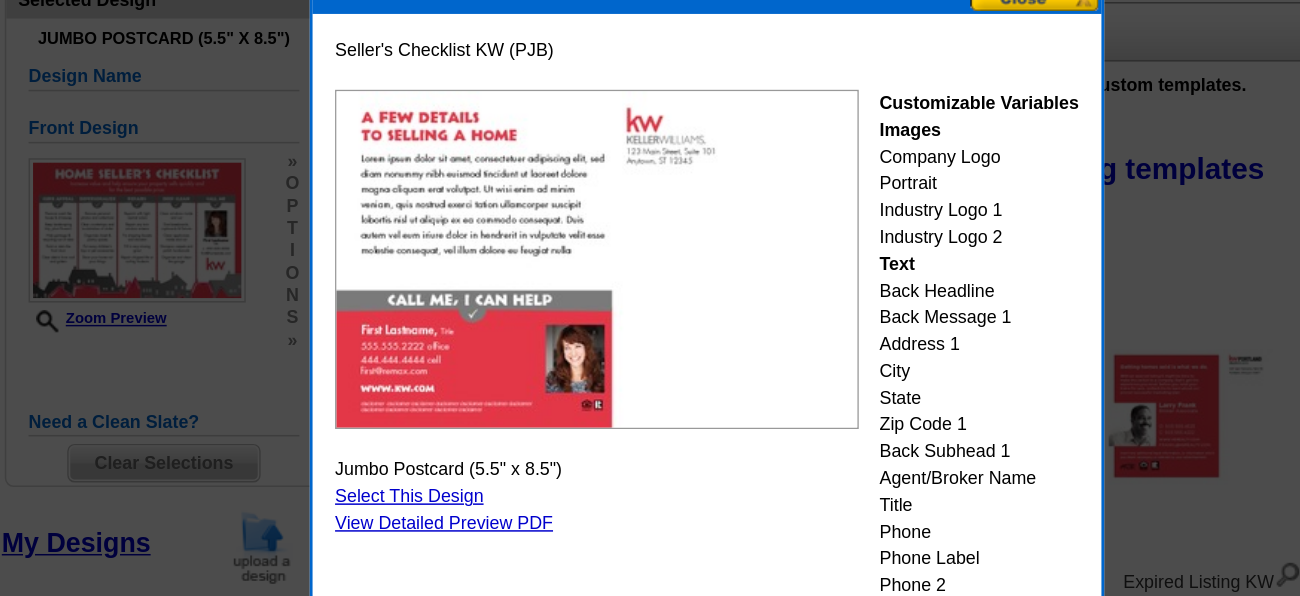 scroll, scrollTop: 148, scrollLeft: 0, axis: vertical 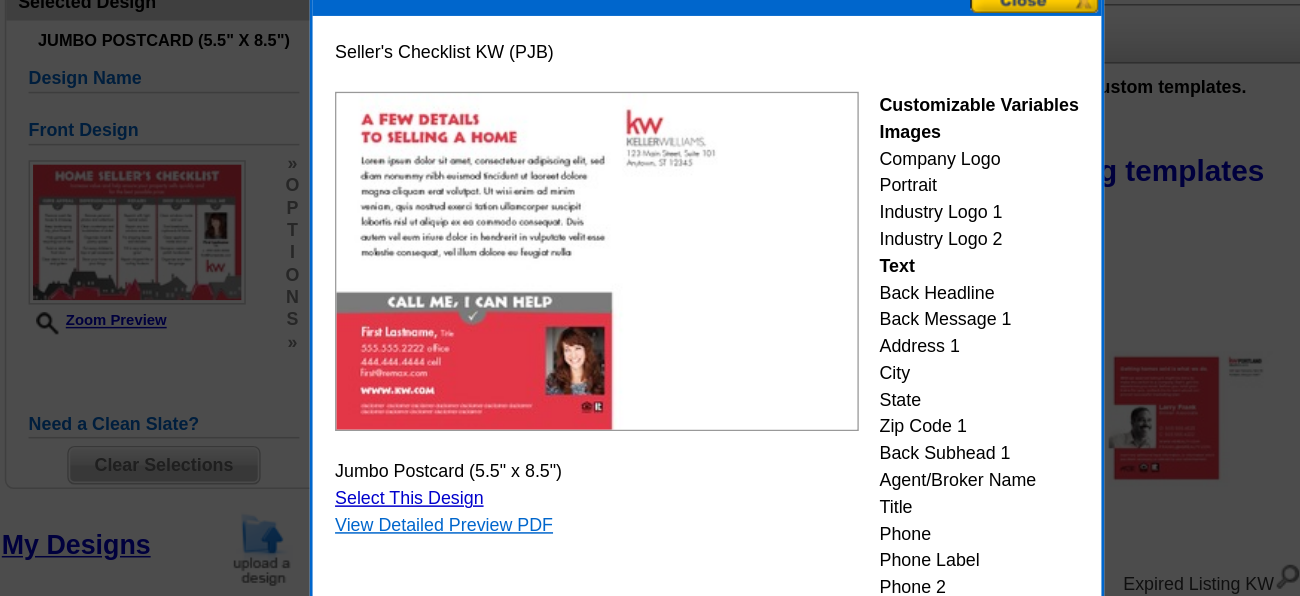 click on "View Detailed Preview PDF" at bounding box center (475, 444) 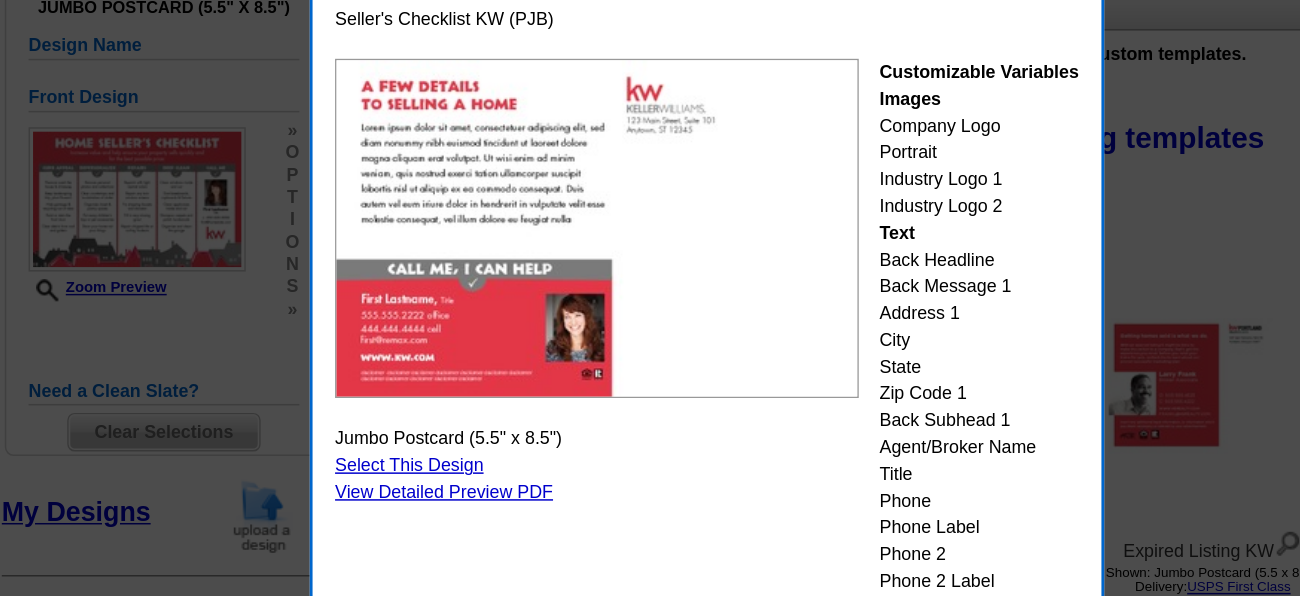 scroll, scrollTop: 148, scrollLeft: 0, axis: vertical 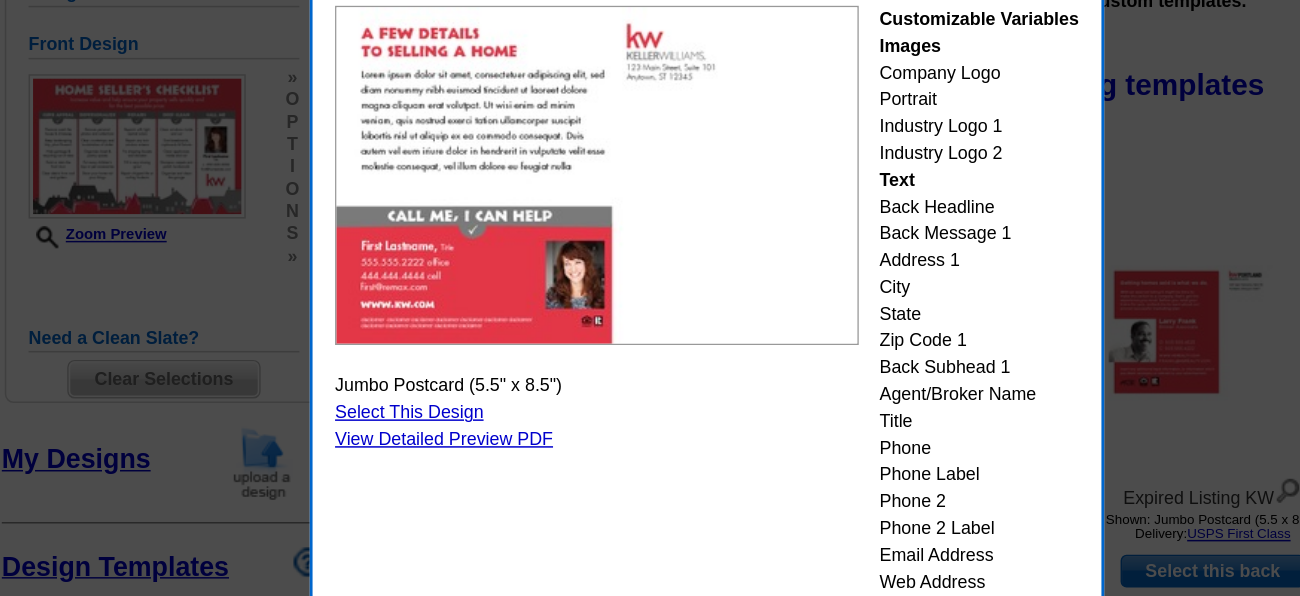 click on "Select This Design" at bounding box center (452, 426) 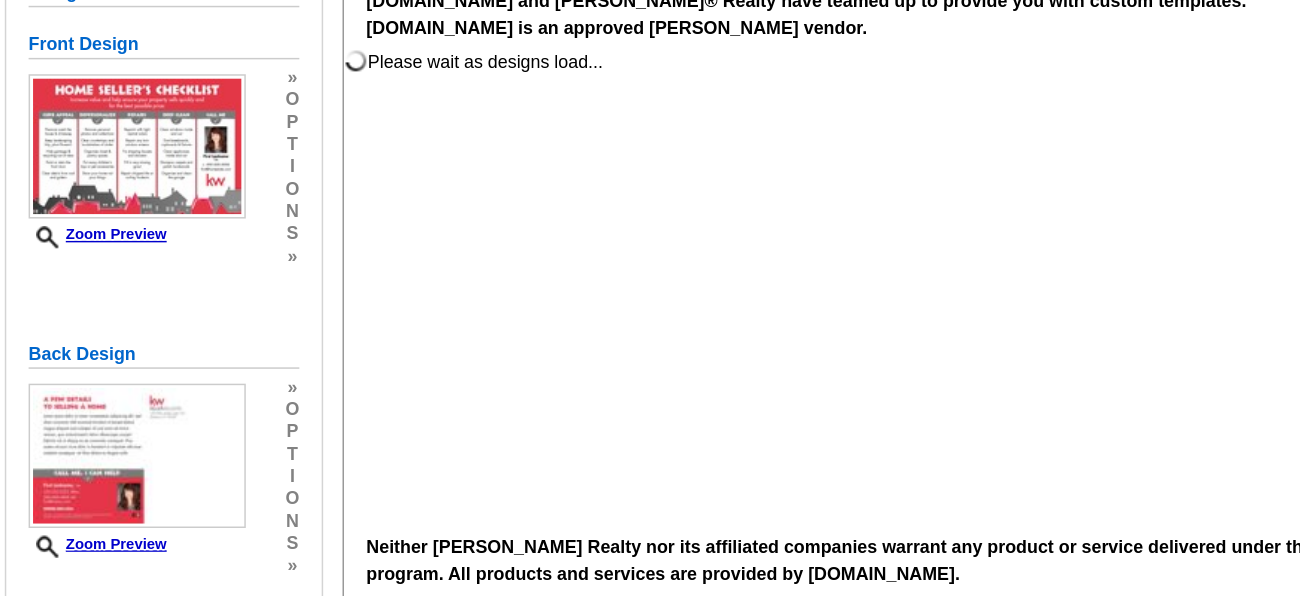 scroll, scrollTop: 0, scrollLeft: 0, axis: both 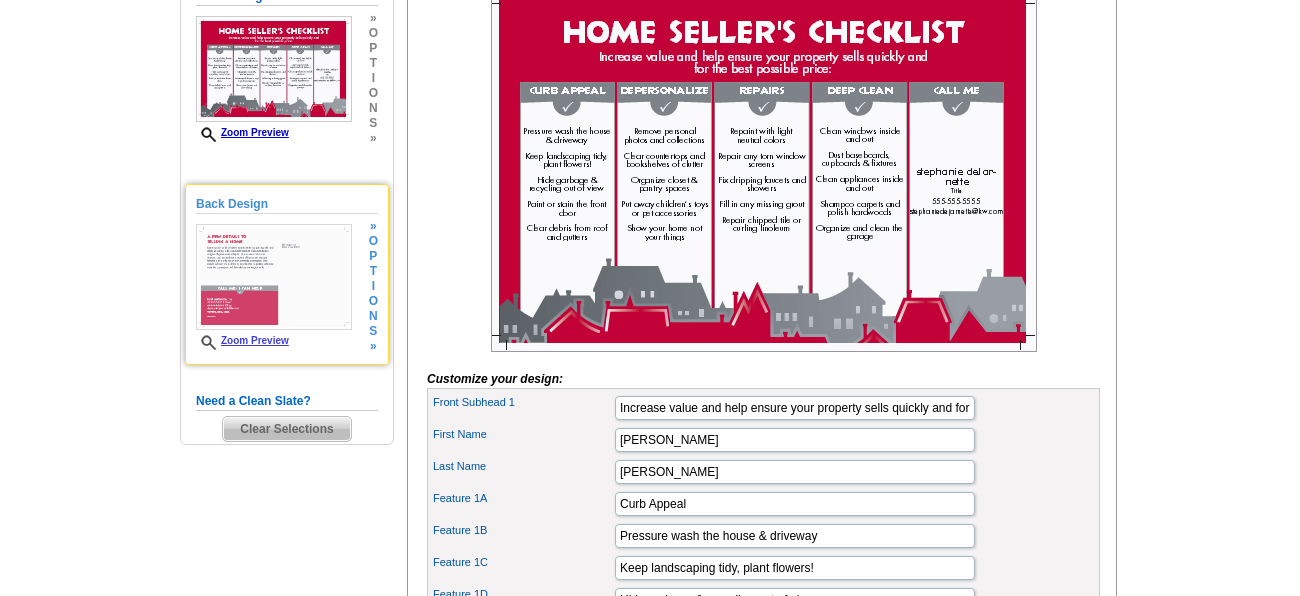 click at bounding box center [274, 277] 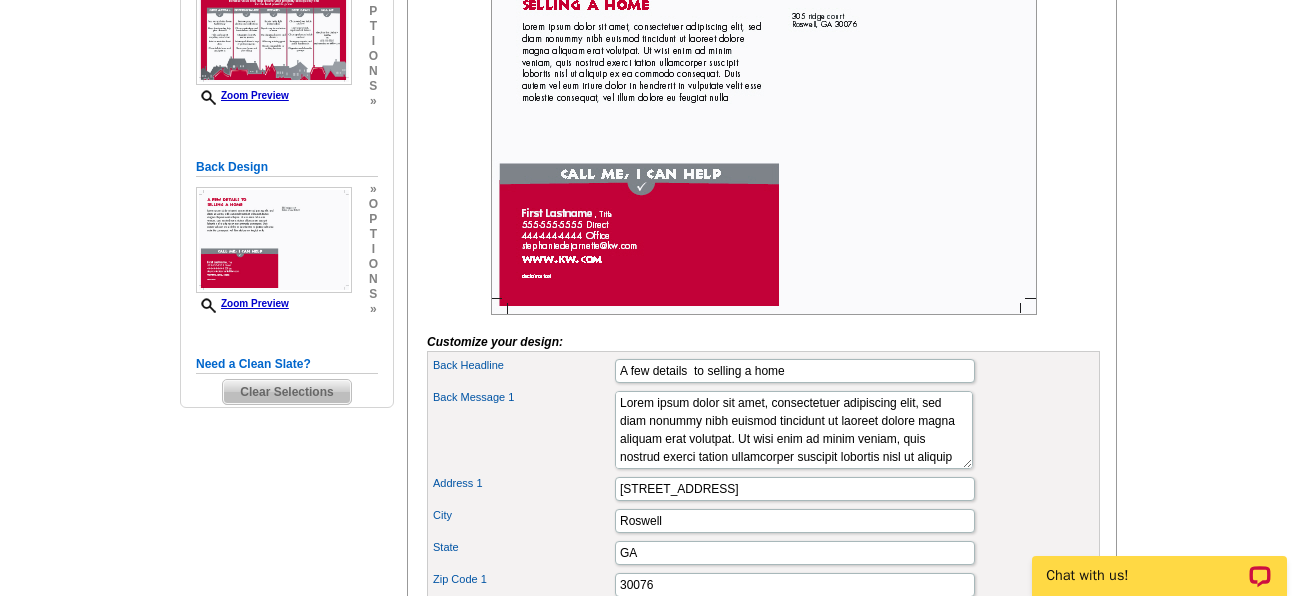 scroll, scrollTop: 393, scrollLeft: 0, axis: vertical 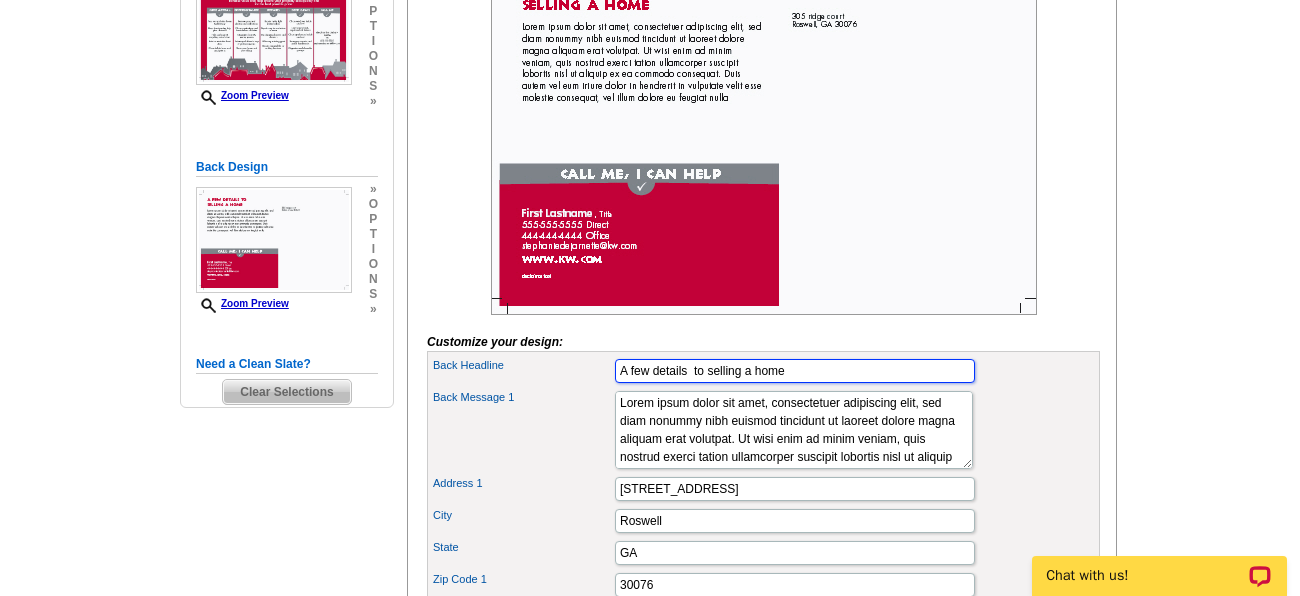 drag, startPoint x: 818, startPoint y: 403, endPoint x: 609, endPoint y: 396, distance: 209.11719 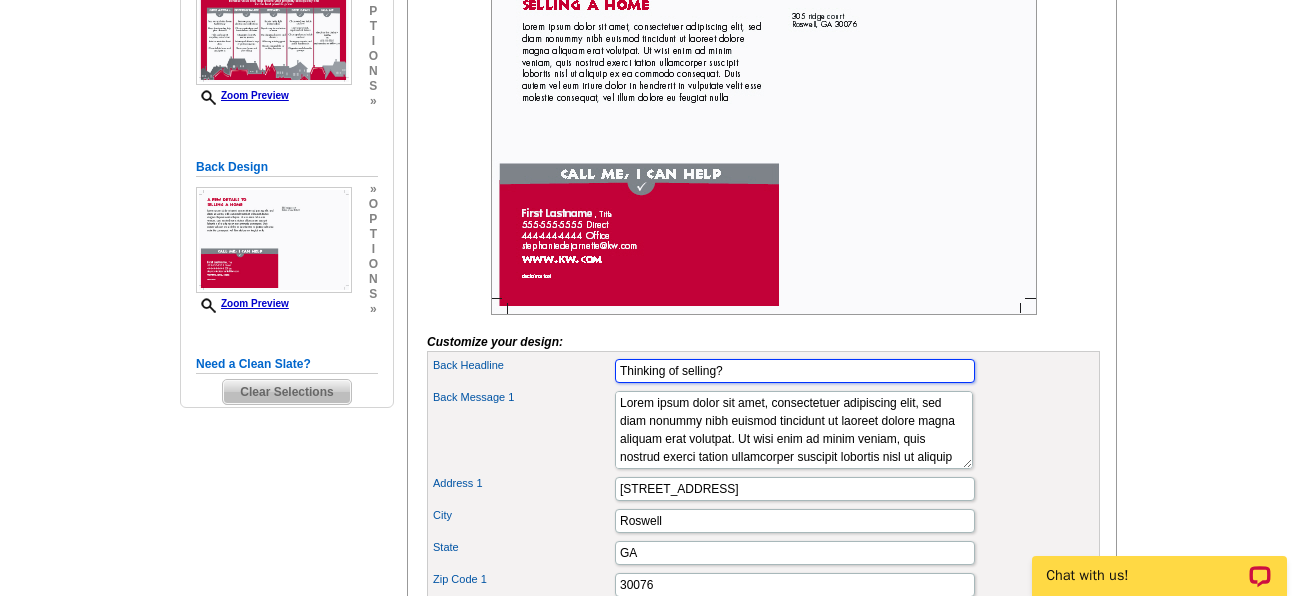 type on "Thinking of selling?" 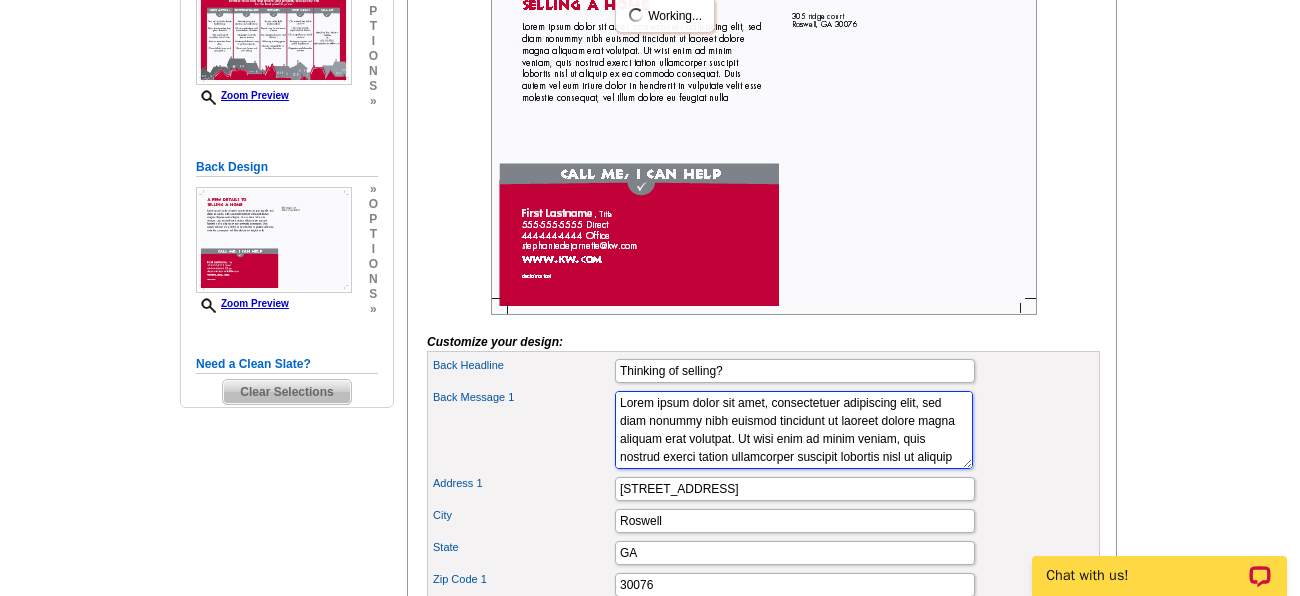 scroll, scrollTop: 0, scrollLeft: 0, axis: both 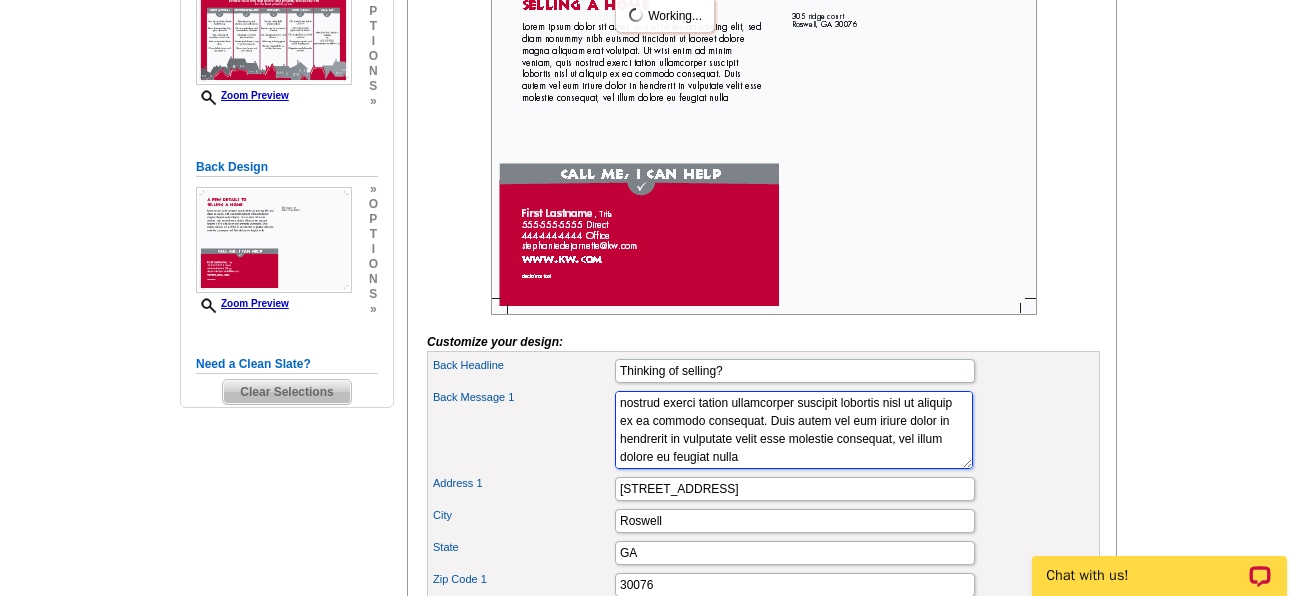 drag, startPoint x: 620, startPoint y: 432, endPoint x: 917, endPoint y: 493, distance: 303.19962 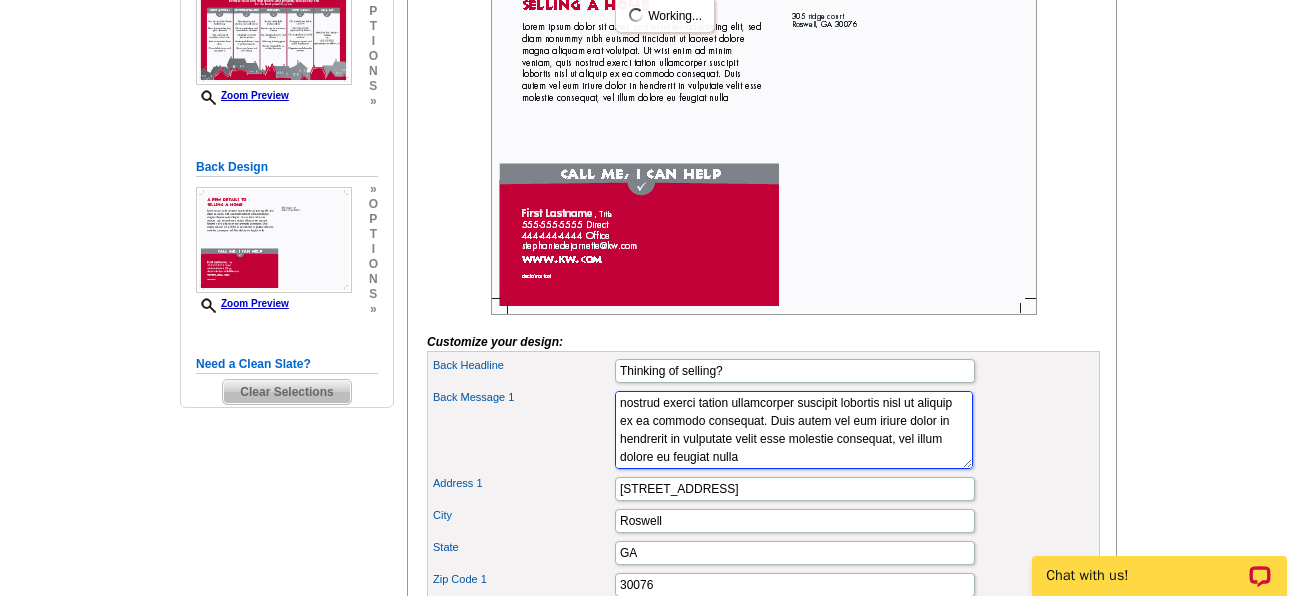 click on "Lorem ipsum dolor sit amet, consectetuer adipiscing elit, sed diam nonummy nibh euismod tincidunt ut laoreet dolore magna aliquam erat volutpat. Ut wisi enim ad minim veniam, quis nostrud exerci tation ullamcorper suscipit lobortis nisl ut aliquip ex ea commodo consequat. Duis autem vel eum iriure dolor in hendrerit in vulputate velit esse molestie consequat, vel illum dolore eu feugiat nulla" at bounding box center (794, 430) 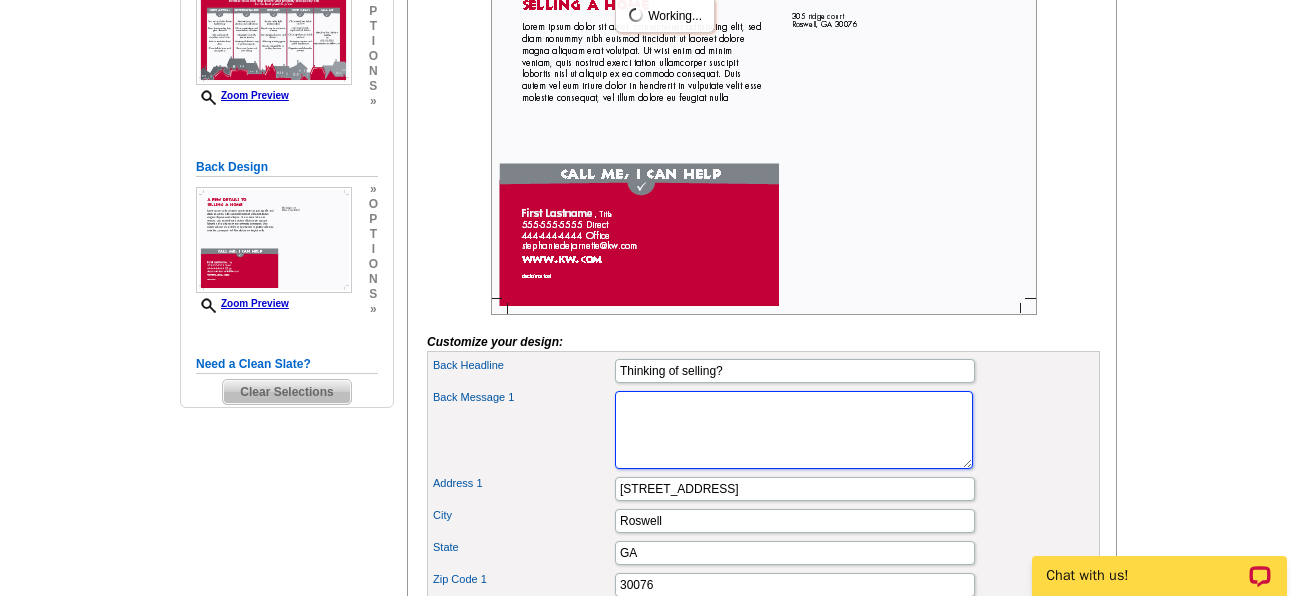 scroll, scrollTop: 0, scrollLeft: 0, axis: both 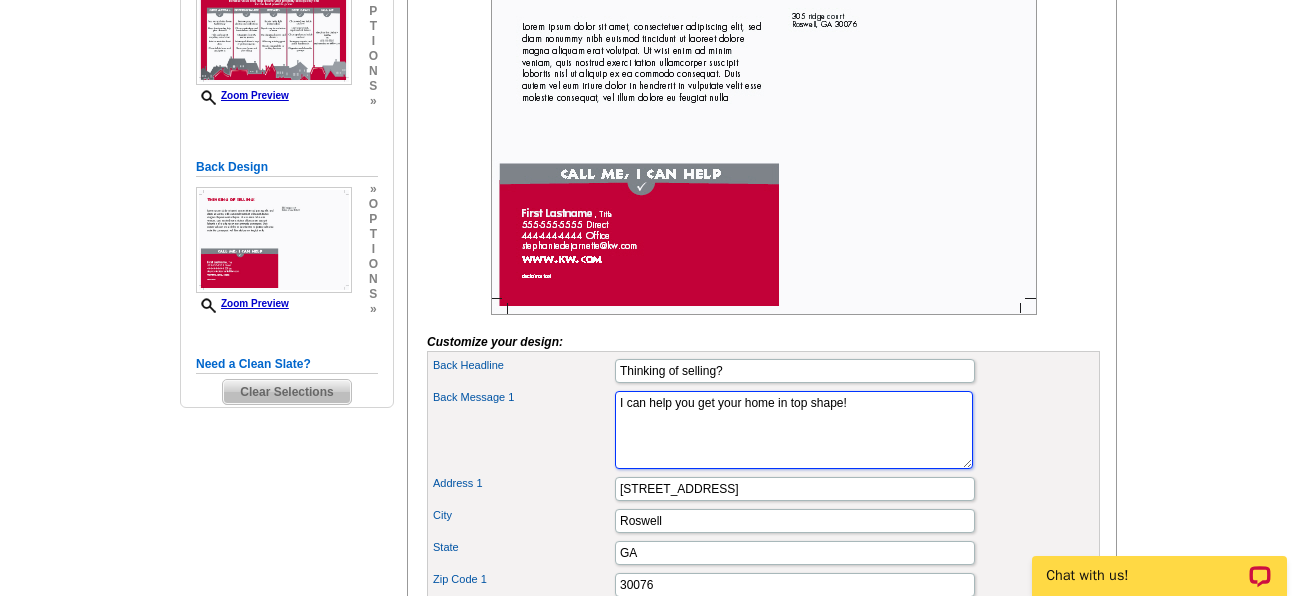 click on "Lorem ipsum dolor sit amet, consectetuer adipiscing elit, sed diam nonummy nibh euismod tincidunt ut laoreet dolore magna aliquam erat volutpat. Ut wisi enim ad minim veniam, quis nostrud exerci tation ullamcorper suscipit lobortis nisl ut aliquip ex ea commodo consequat. Duis autem vel eum iriure dolor in hendrerit in vulputate velit esse molestie consequat, vel illum dolore eu feugiat nulla" at bounding box center [794, 430] 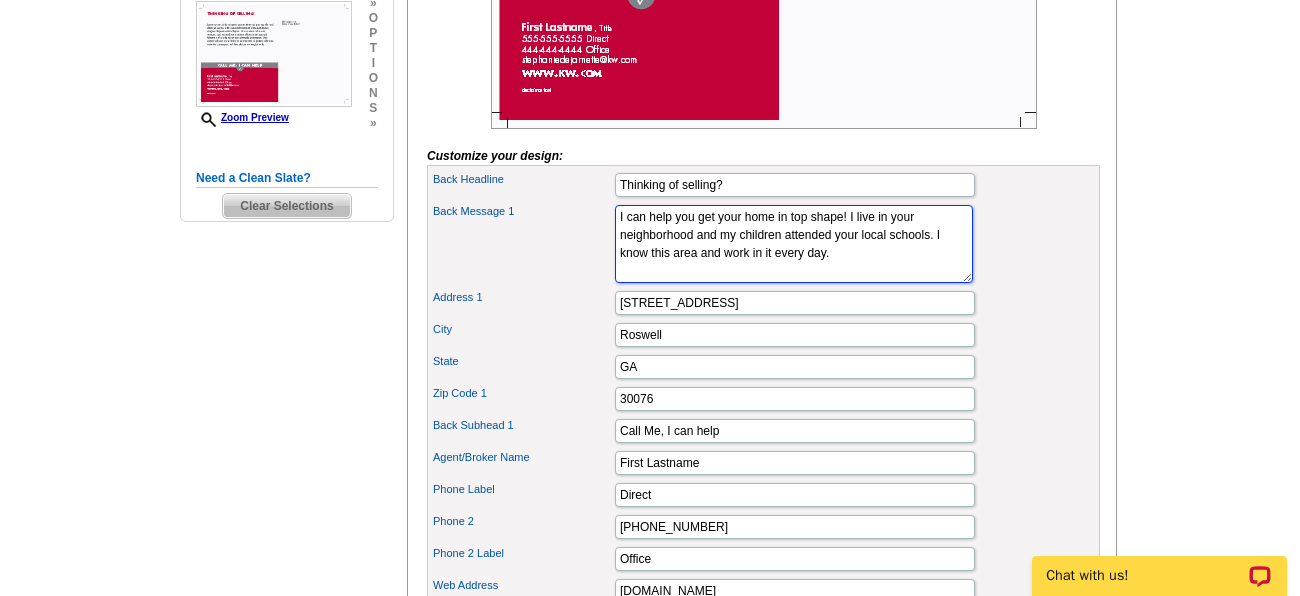 scroll, scrollTop: 581, scrollLeft: 0, axis: vertical 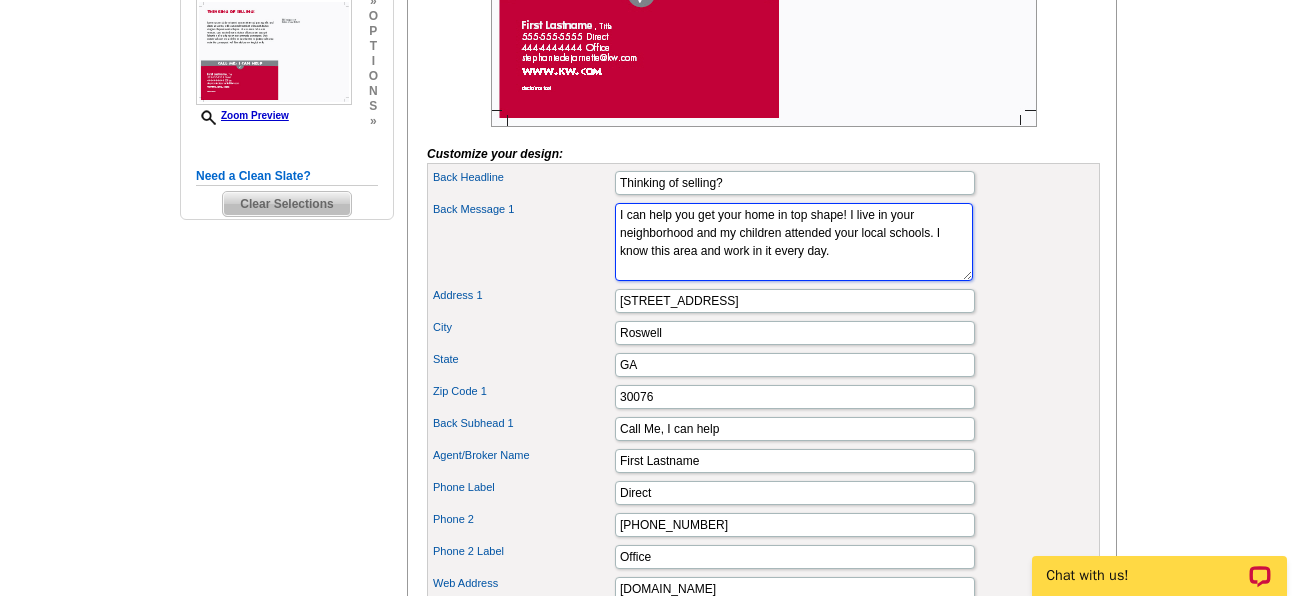 type on "I can help you get your home in top shape! I live in your neighborhood and my children attended your local schools. I know this area and work in it every day." 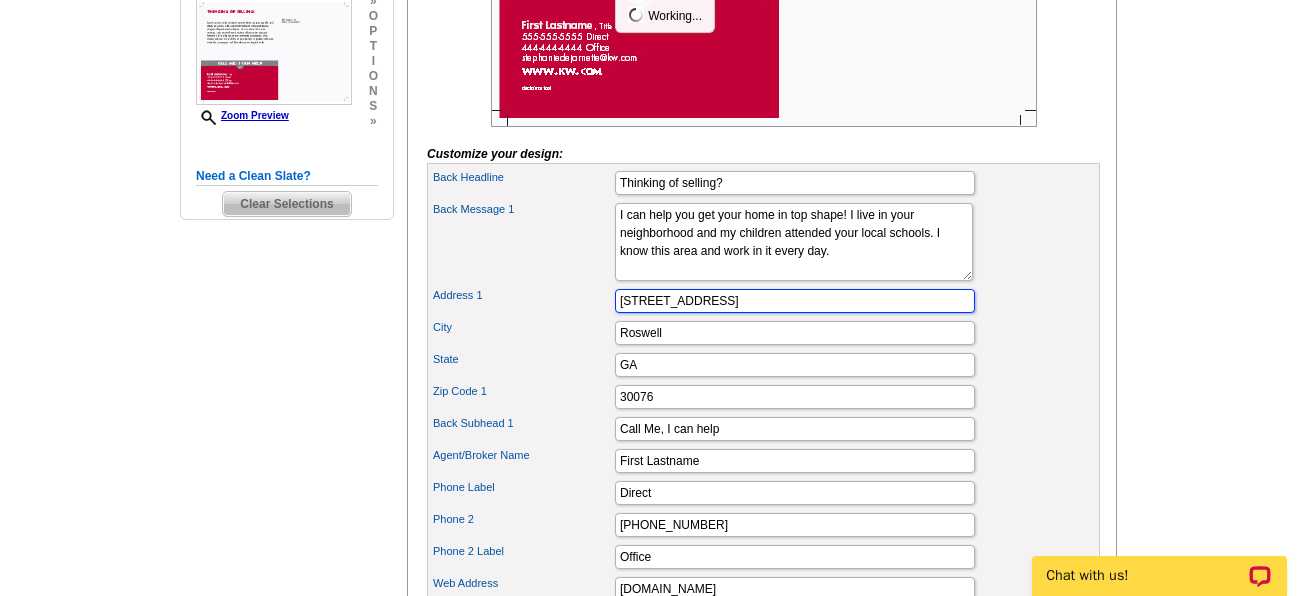 drag, startPoint x: 723, startPoint y: 334, endPoint x: 575, endPoint y: 320, distance: 148.66069 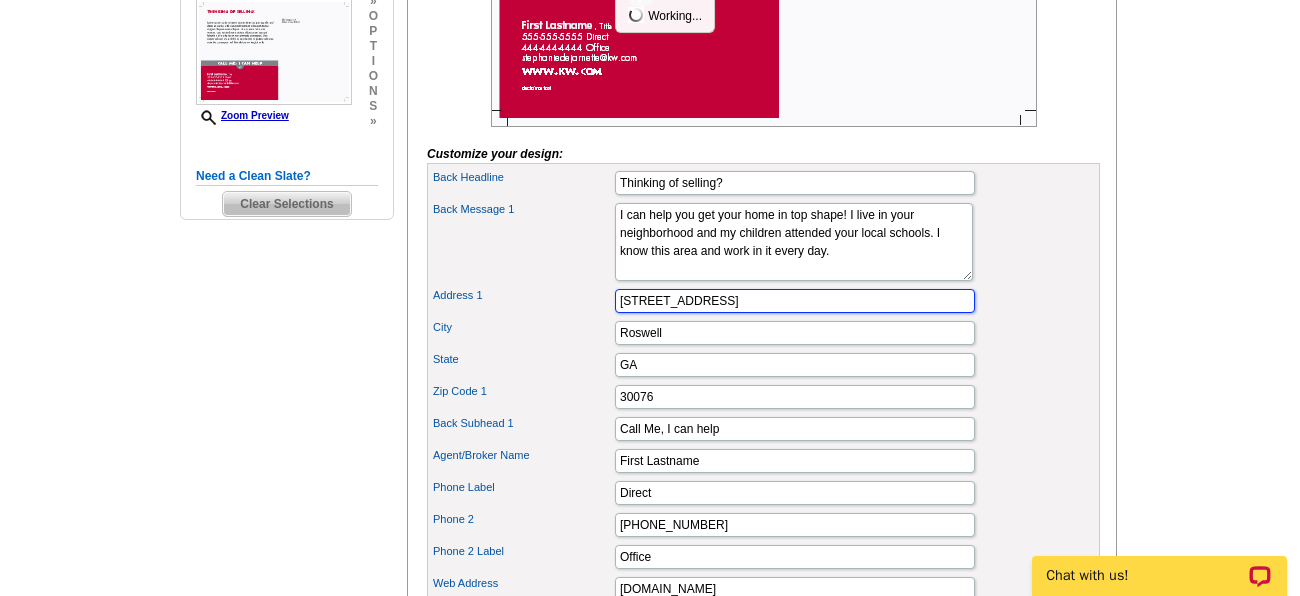 click on "Address 1
305 ridge court" at bounding box center [763, 301] 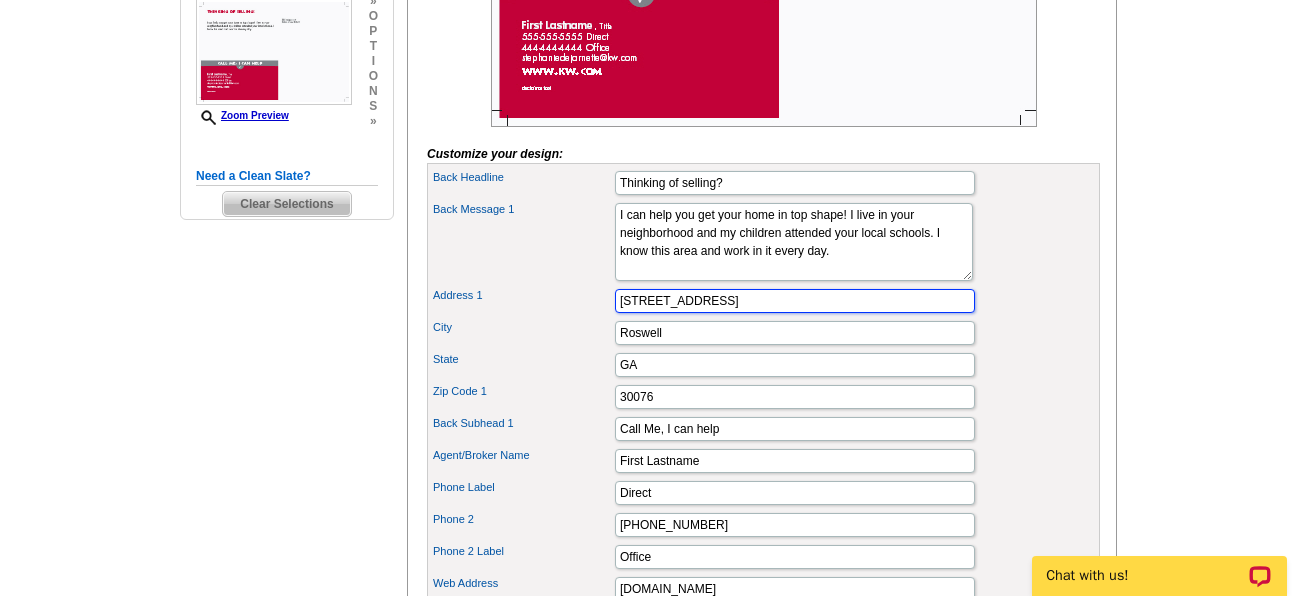 drag, startPoint x: 730, startPoint y: 329, endPoint x: 696, endPoint y: 325, distance: 34.234486 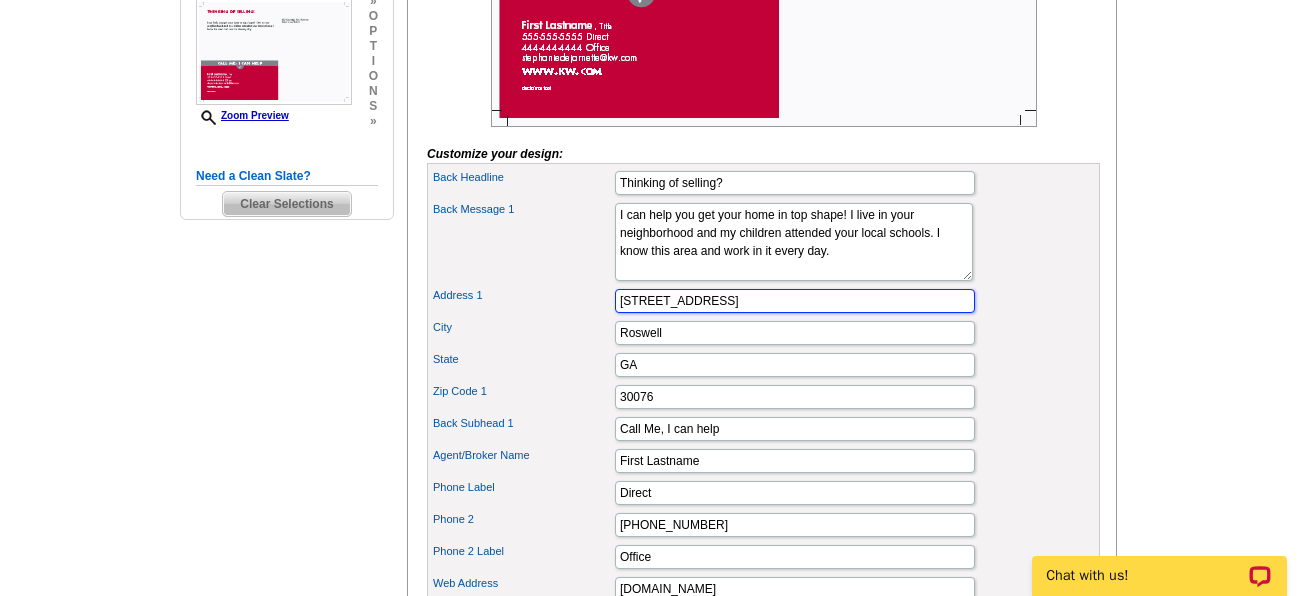 type on "200 Glenridge Point Pkwy Ste 100" 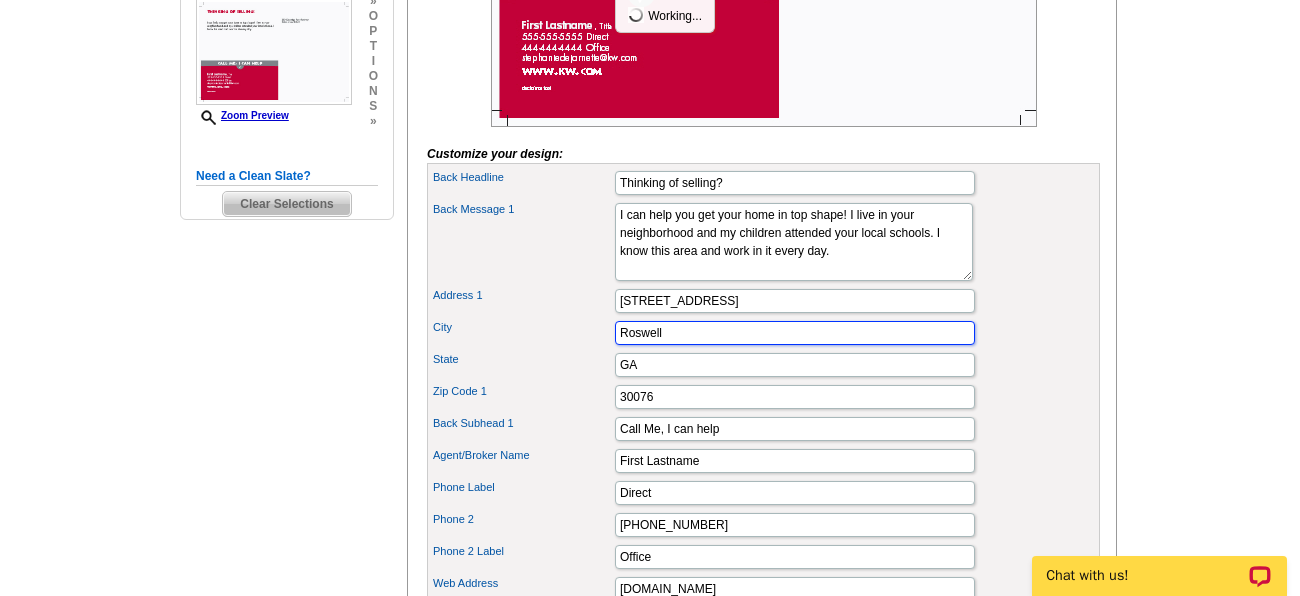 drag, startPoint x: 702, startPoint y: 364, endPoint x: 614, endPoint y: 358, distance: 88.20431 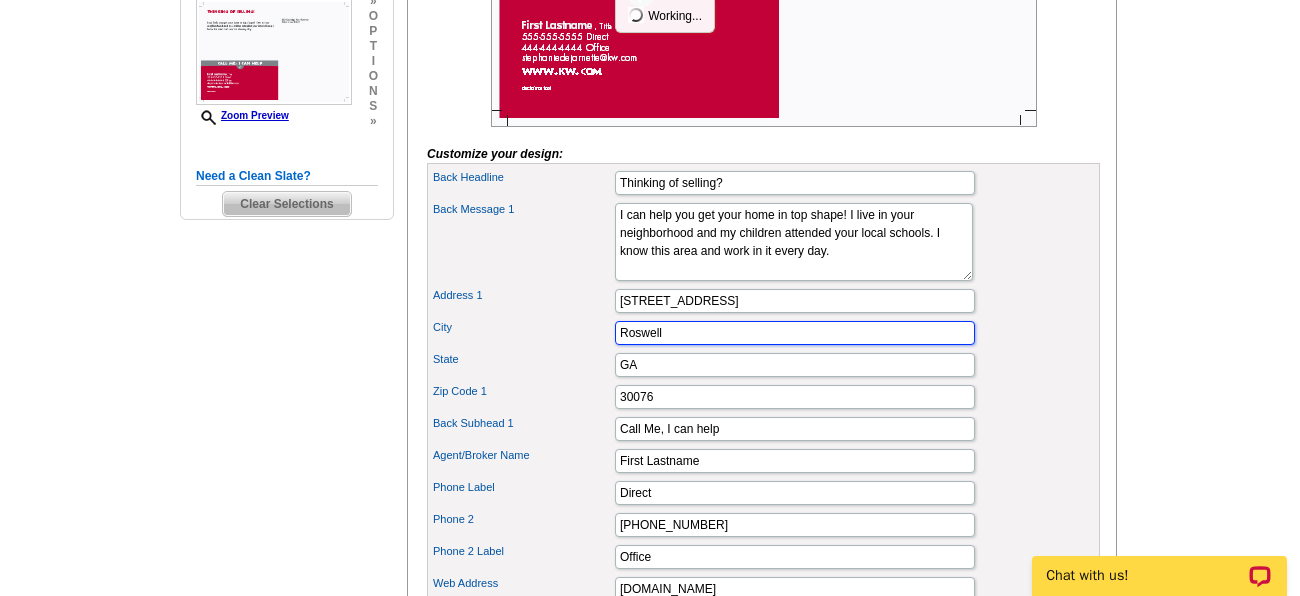 click on "Roswell" at bounding box center [795, 333] 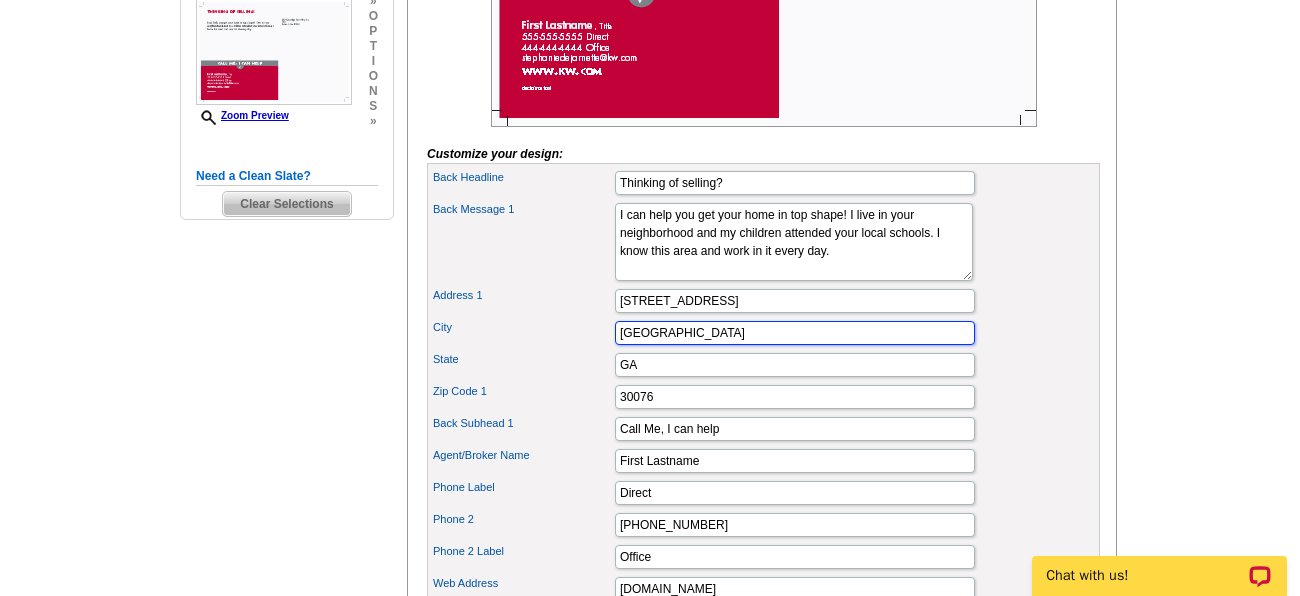 drag, startPoint x: 627, startPoint y: 365, endPoint x: 616, endPoint y: 366, distance: 11.045361 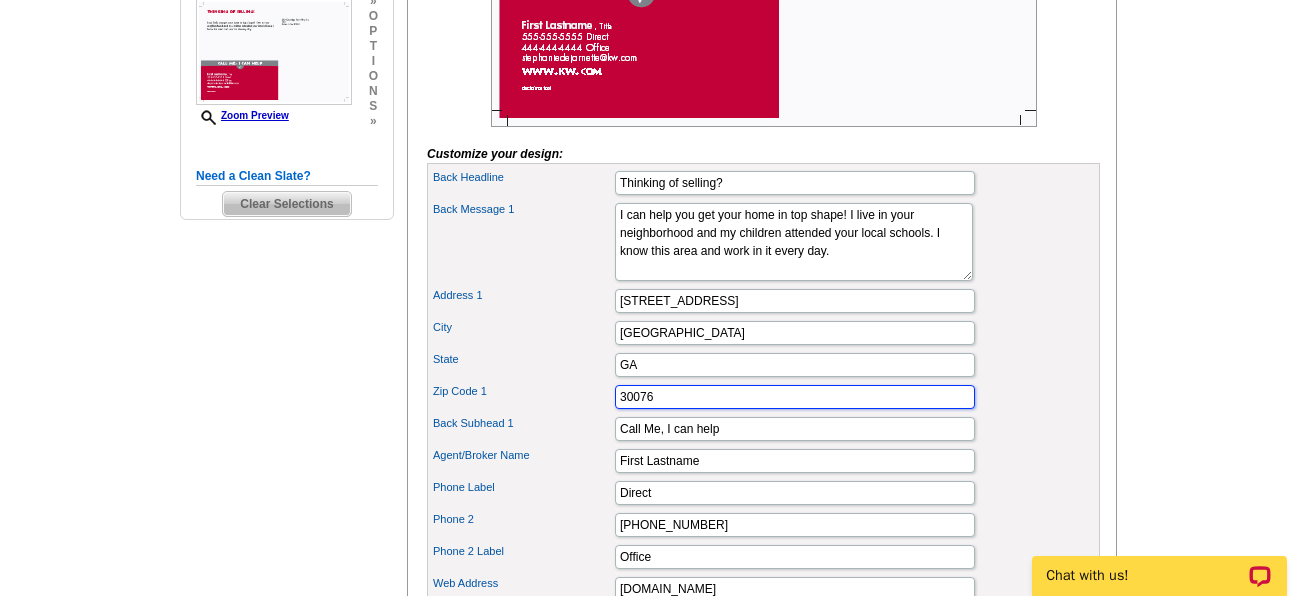 click on "30076" at bounding box center (795, 397) 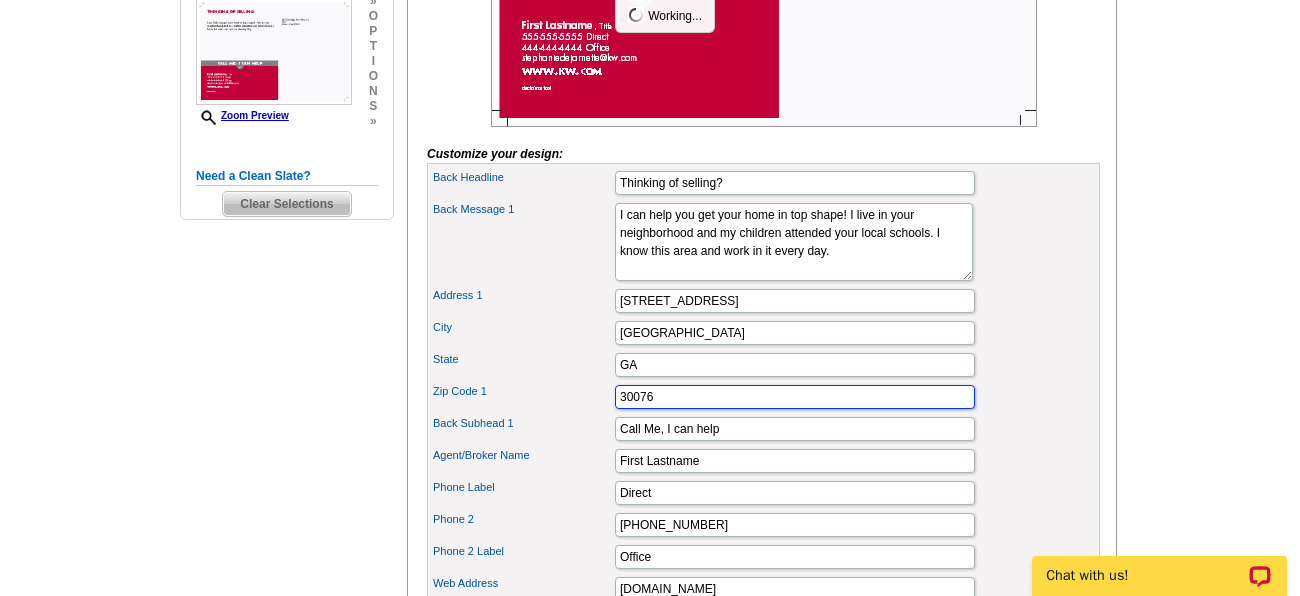 click on "30076" at bounding box center [795, 397] 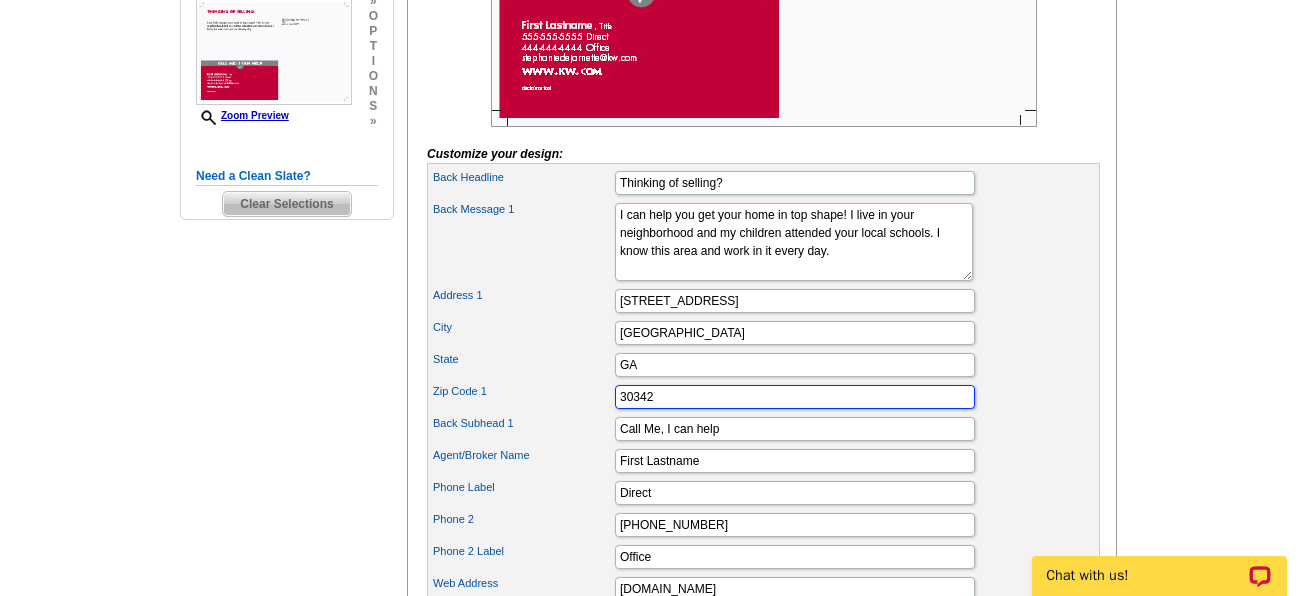 type on "30342" 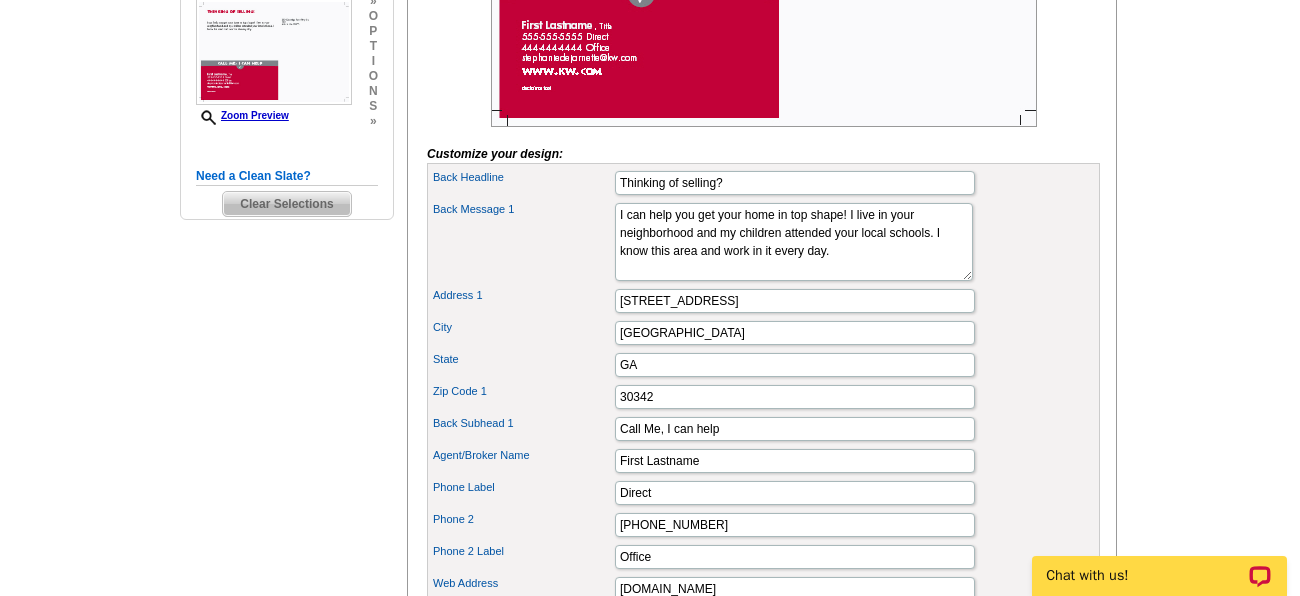 click on "Need Help? call 800-260-5887,  chat  with support, or have our designers make something custom just for you!
Got it, no need for the selection guide next time.
Show Results
Selected Design
Jumbo Postcard (5.5" x 8.5")
Design Name
Seller's Checklist KW (PJF)
Front Design
Zoom Preview
»
o
p
t
i
o
n
s
»
o" at bounding box center [650, 295] 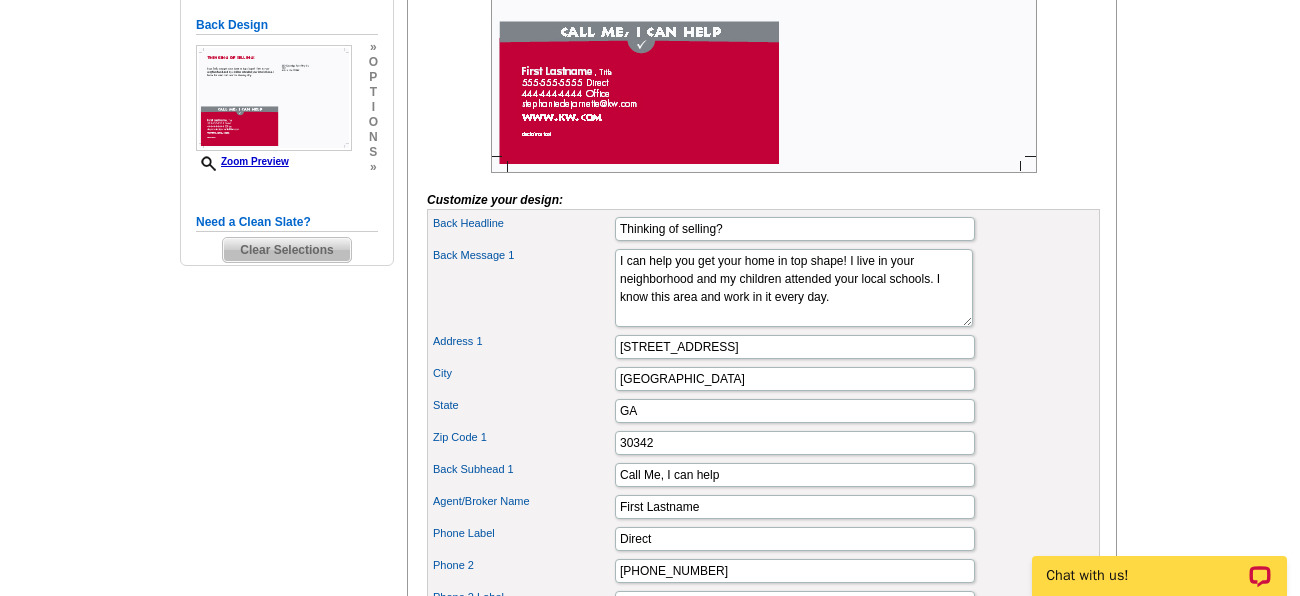 scroll, scrollTop: 536, scrollLeft: 0, axis: vertical 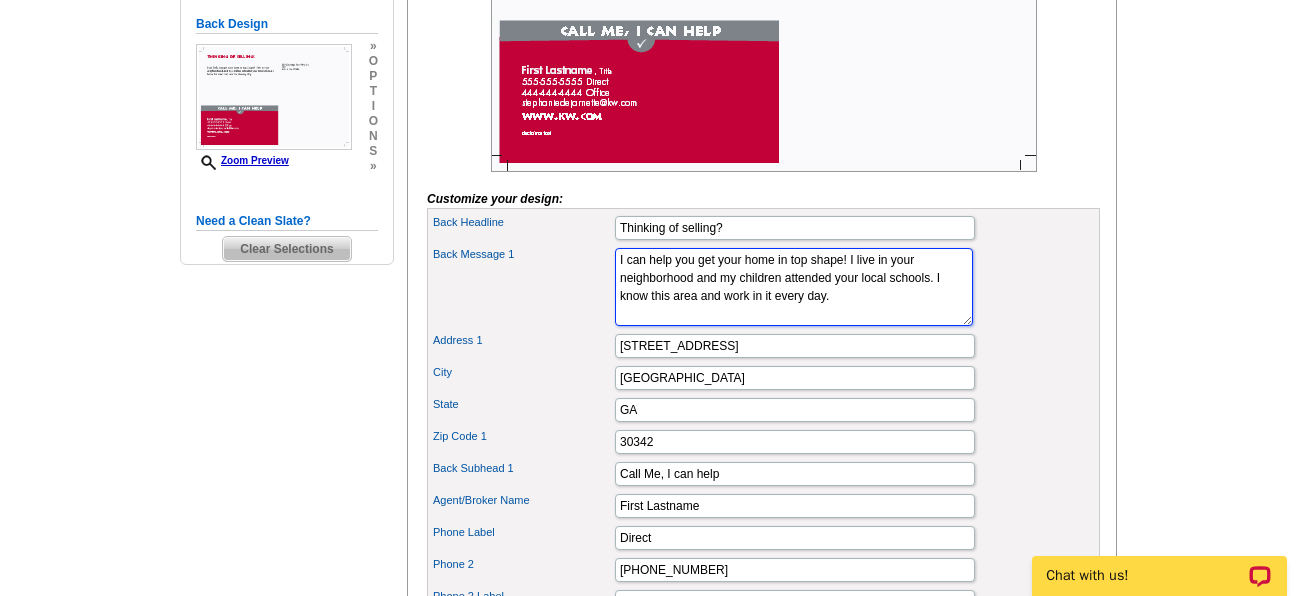 click on "Lorem ipsum dolor sit amet, consectetuer adipiscing elit, sed diam nonummy nibh euismod tincidunt ut laoreet dolore magna aliquam erat volutpat. Ut wisi enim ad minim veniam, quis nostrud exerci tation ullamcorper suscipit lobortis nisl ut aliquip ex ea commodo consequat. Duis autem vel eum iriure dolor in hendrerit in vulputate velit esse molestie consequat, vel illum dolore eu feugiat nulla" at bounding box center (794, 287) 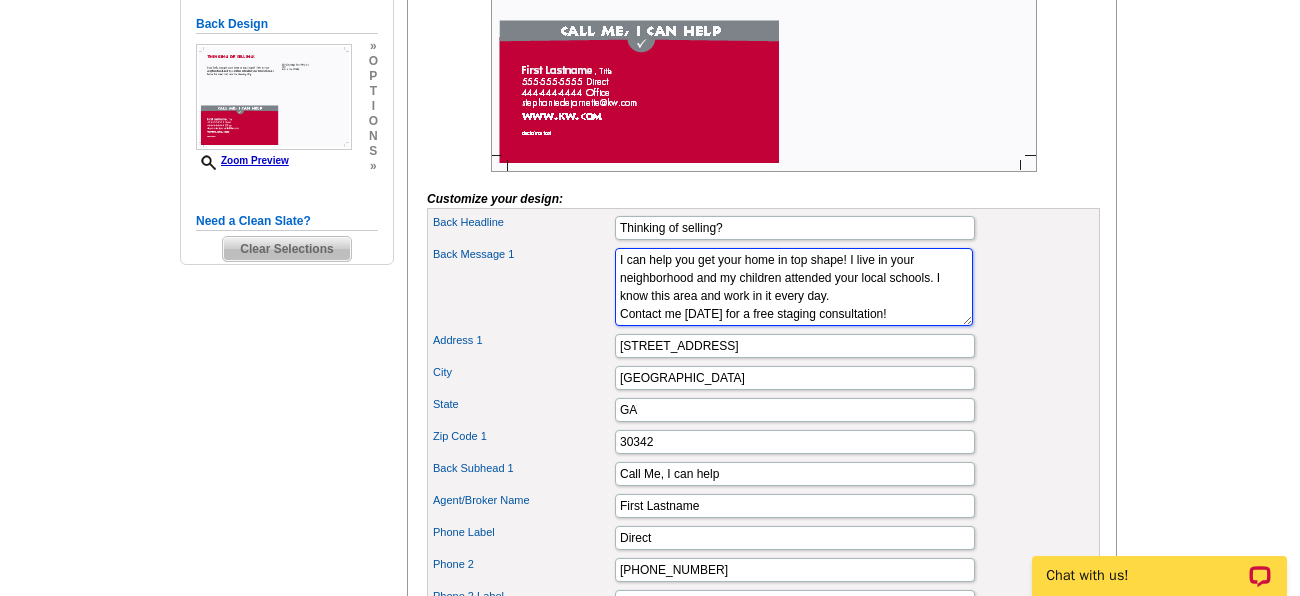 click on "Lorem ipsum dolor sit amet, consectetuer adipiscing elit, sed diam nonummy nibh euismod tincidunt ut laoreet dolore magna aliquam erat volutpat. Ut wisi enim ad minim veniam, quis nostrud exerci tation ullamcorper suscipit lobortis nisl ut aliquip ex ea commodo consequat. Duis autem vel eum iriure dolor in hendrerit in vulputate velit esse molestie consequat, vel illum dolore eu feugiat nulla" at bounding box center (794, 287) 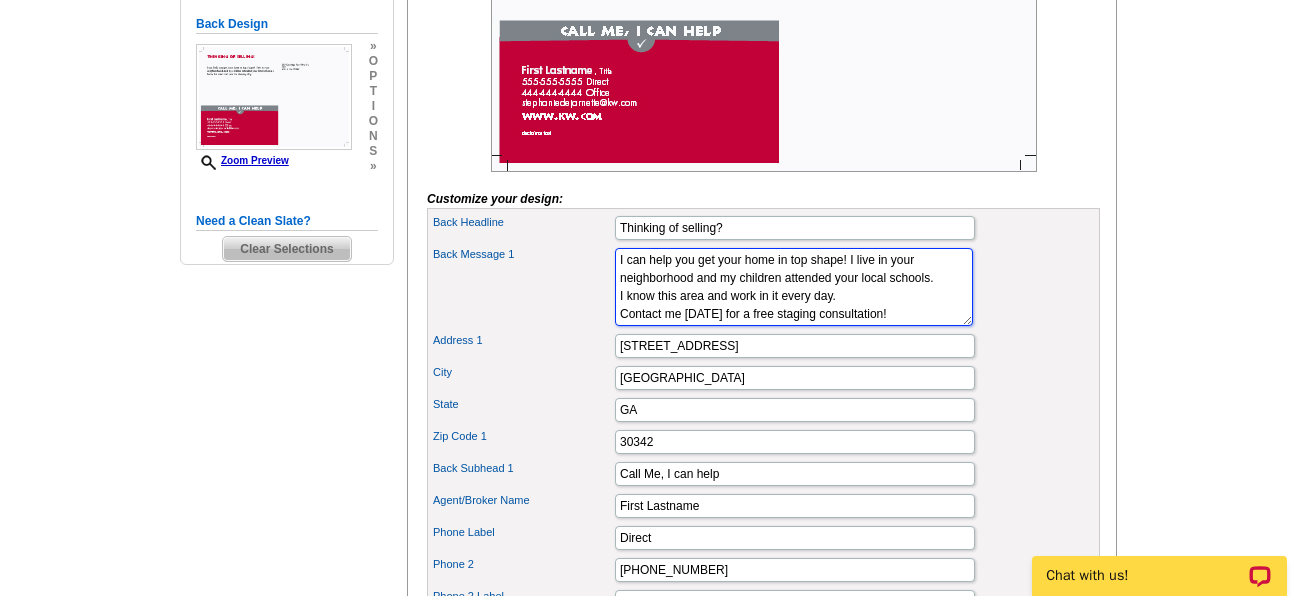 click on "Lorem ipsum dolor sit amet, consectetuer adipiscing elit, sed diam nonummy nibh euismod tincidunt ut laoreet dolore magna aliquam erat volutpat. Ut wisi enim ad minim veniam, quis nostrud exerci tation ullamcorper suscipit lobortis nisl ut aliquip ex ea commodo consequat. Duis autem vel eum iriure dolor in hendrerit in vulputate velit esse molestie consequat, vel illum dolore eu feugiat nulla" at bounding box center [794, 287] 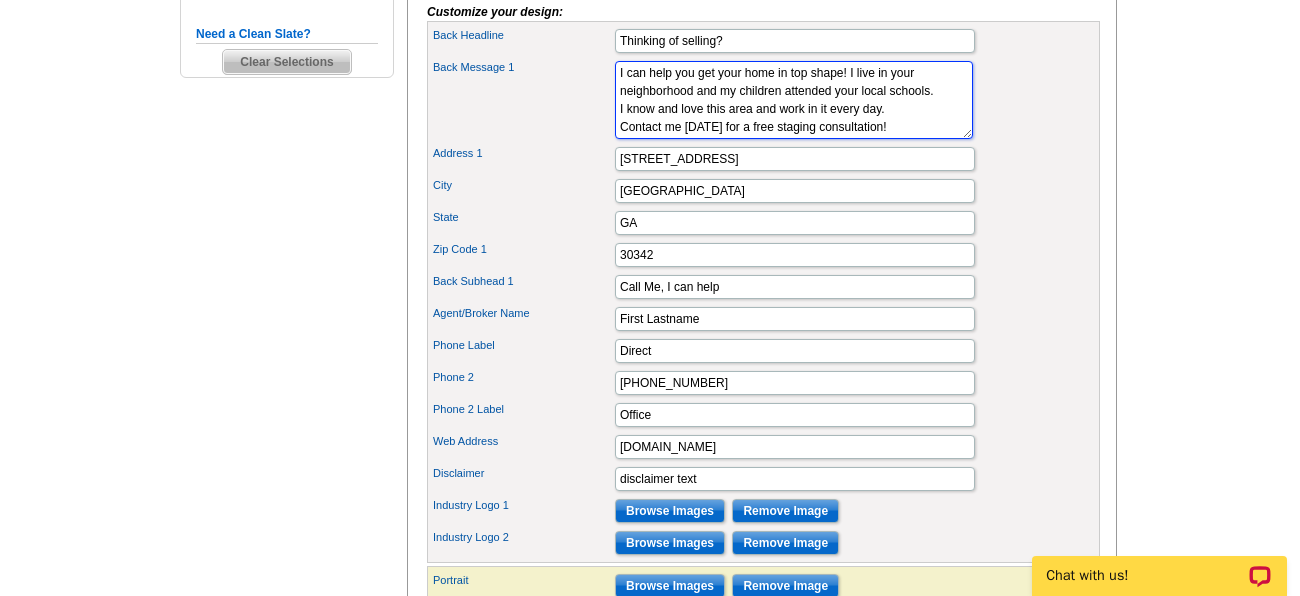 scroll, scrollTop: 728, scrollLeft: 0, axis: vertical 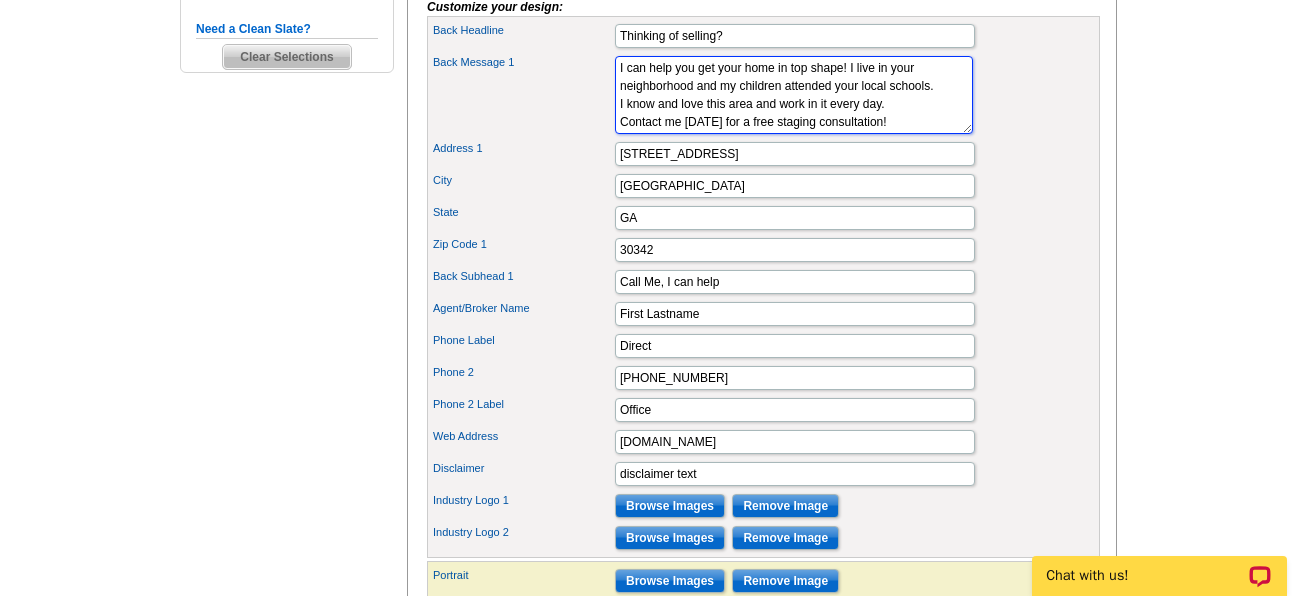 type on "I can help you get your home in top shape! I live in your neighborhood and my children attended your local schools.
I know and love this area and work in it every day.
Contact me today for a free staging consultation!" 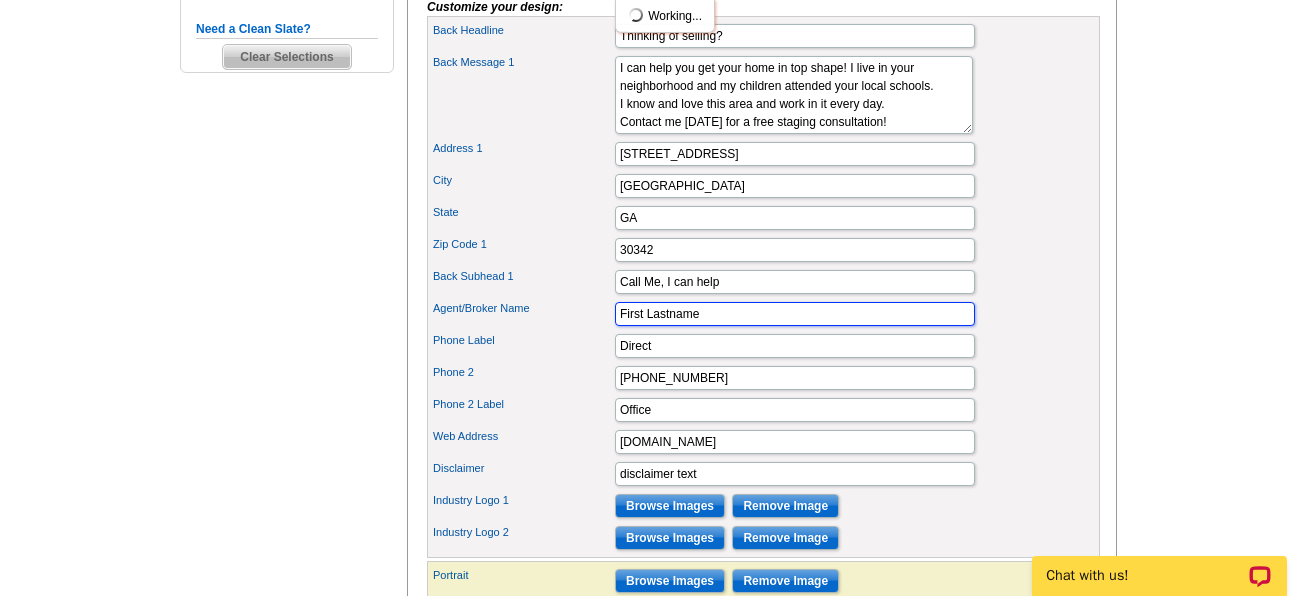 drag, startPoint x: 717, startPoint y: 340, endPoint x: 613, endPoint y: 336, distance: 104.0769 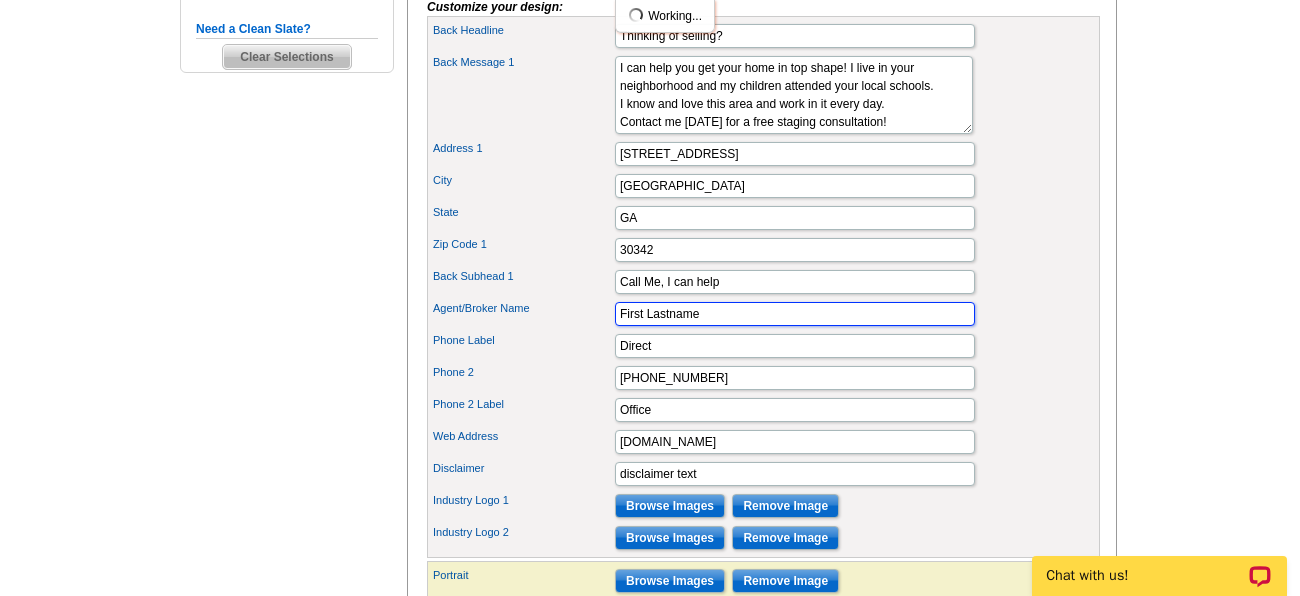click on "Agent/Broker Name
First Lastname" at bounding box center (763, 314) 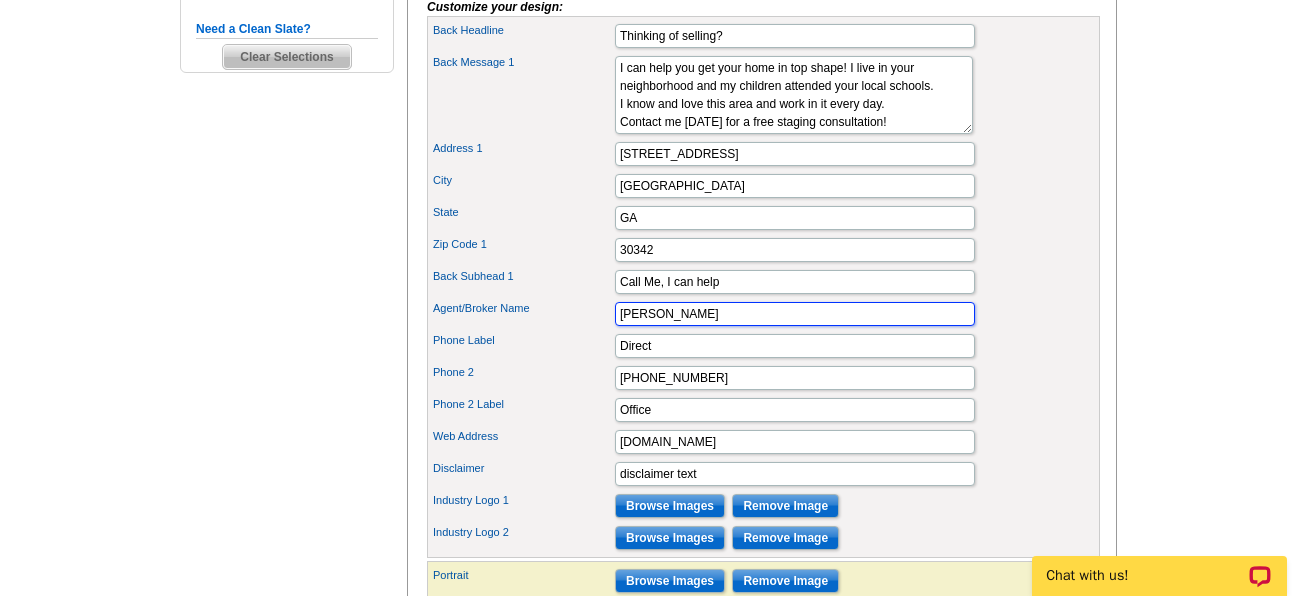 type on "Stephanie deJarnette" 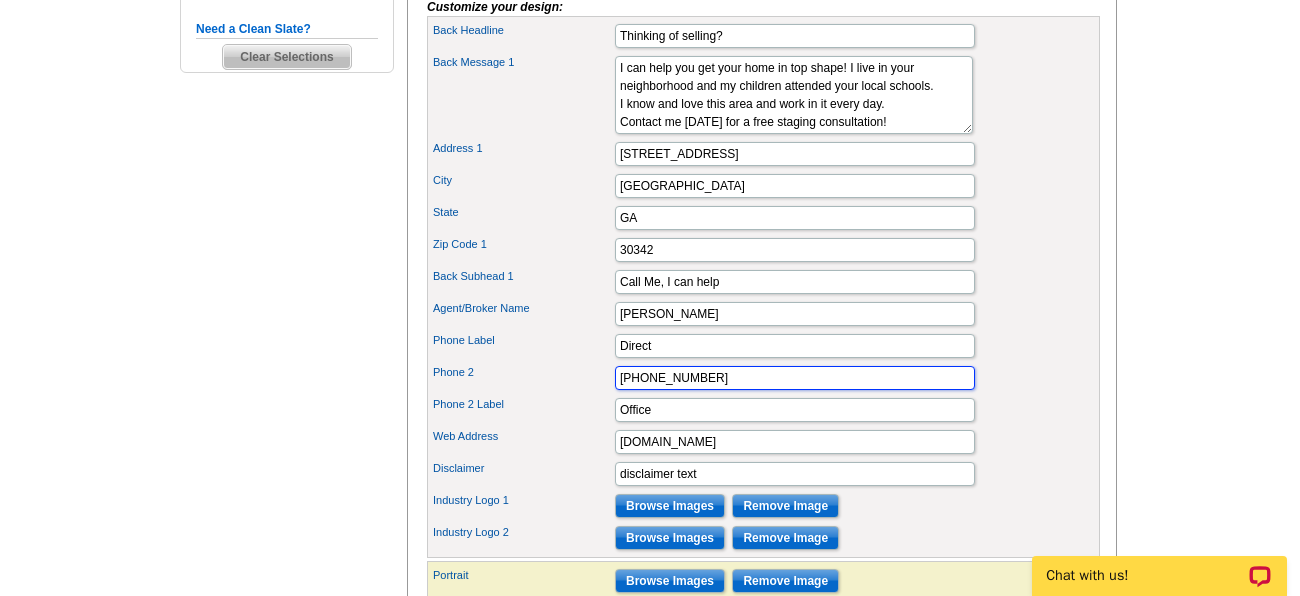 click on "444-444-4444" at bounding box center (795, 378) 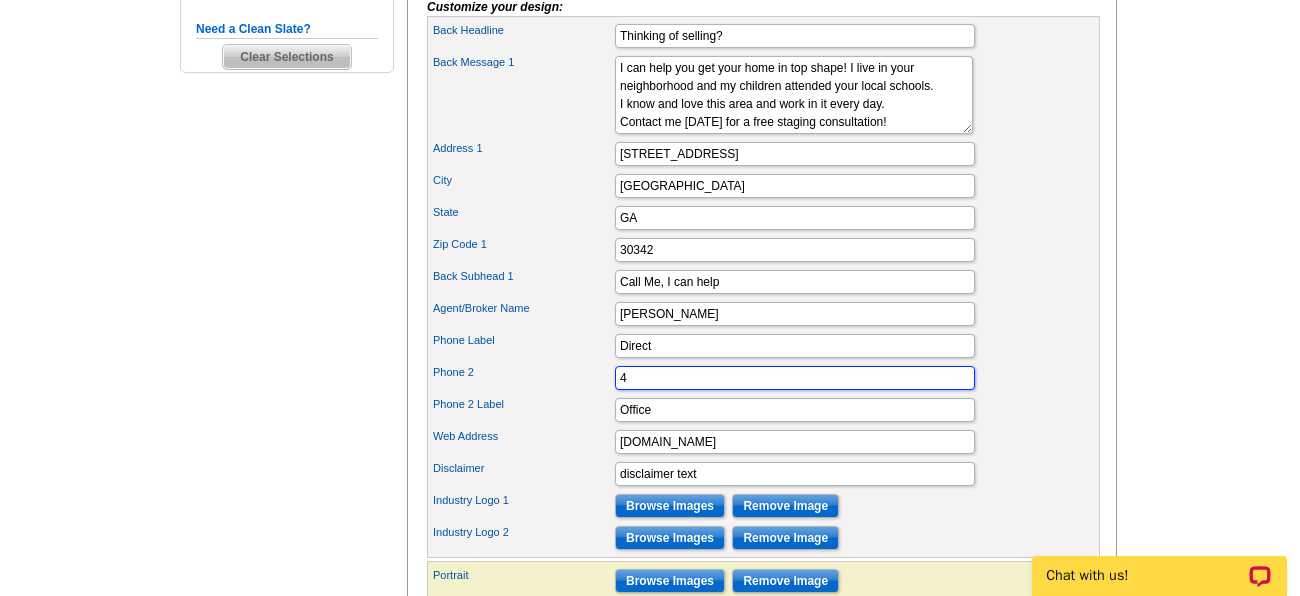 type on "4042290678" 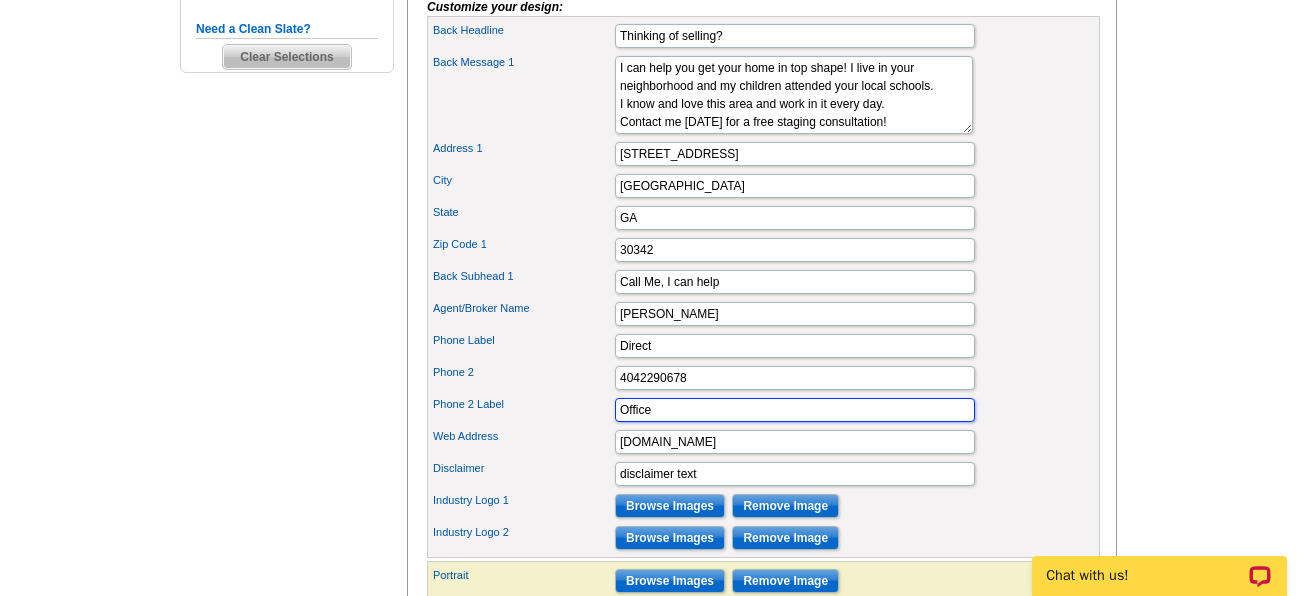 drag, startPoint x: 670, startPoint y: 439, endPoint x: 600, endPoint y: 428, distance: 70.85902 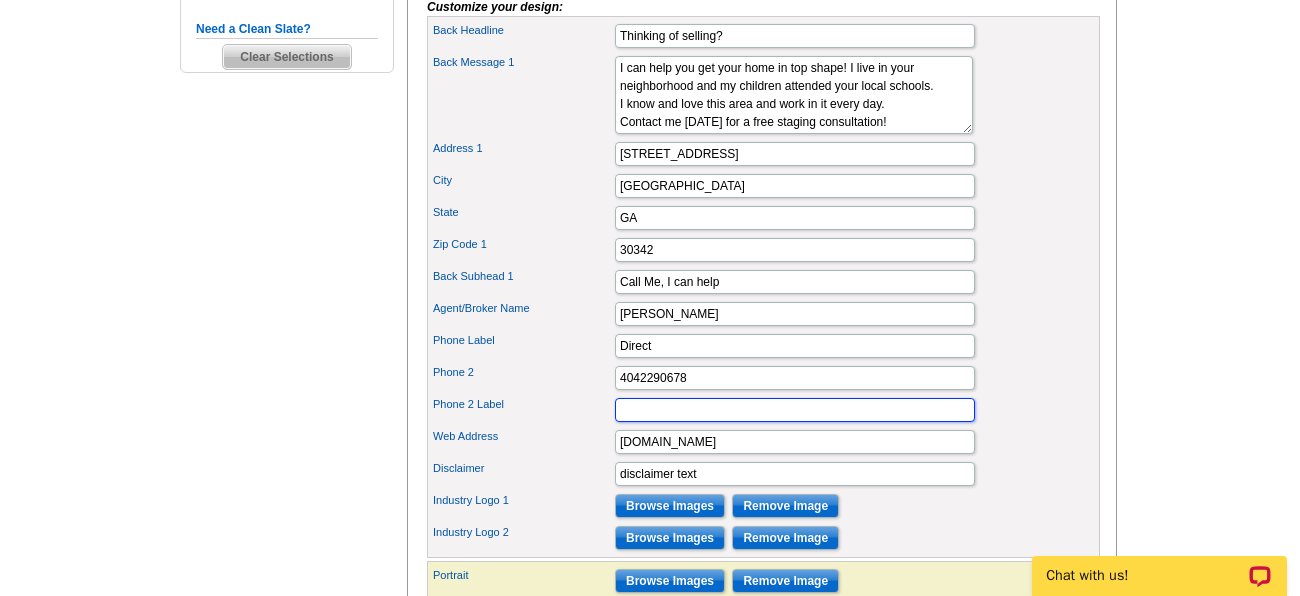 type 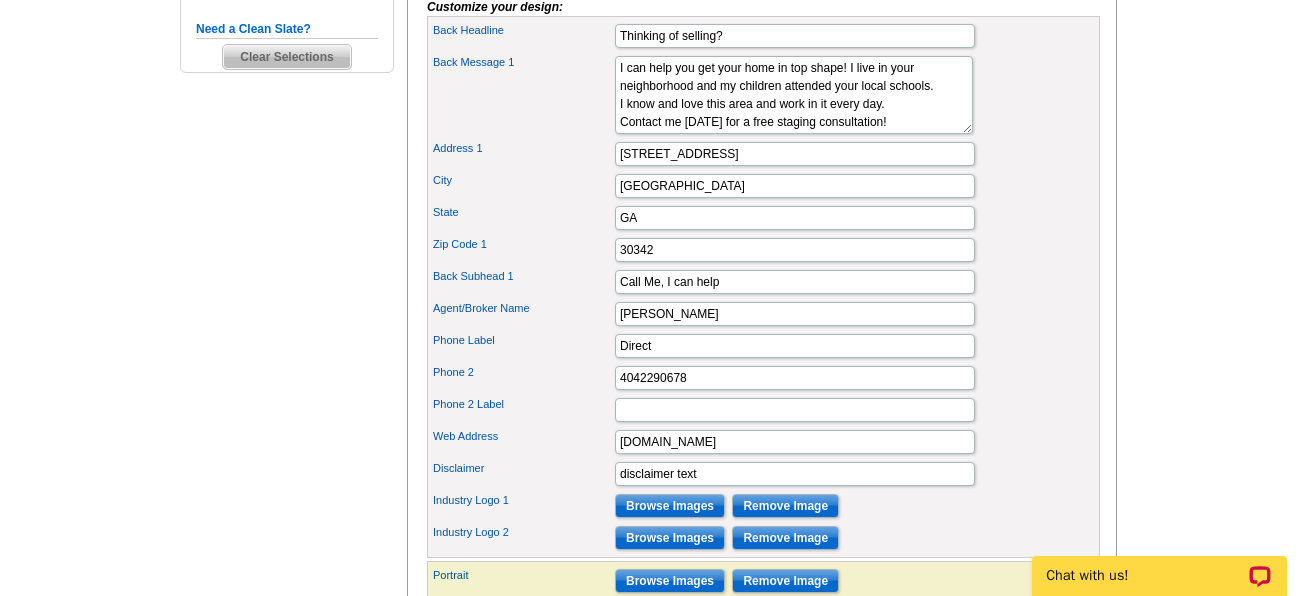 click on "Phone Label
Direct" at bounding box center (763, 346) 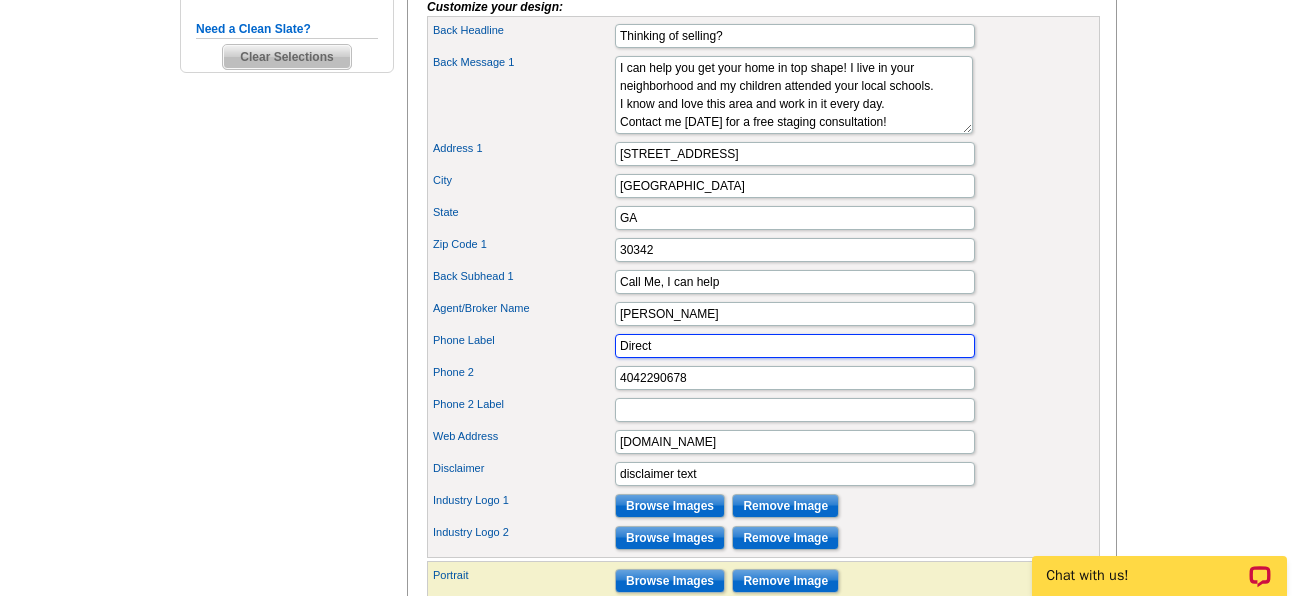 drag, startPoint x: 663, startPoint y: 373, endPoint x: 597, endPoint y: 372, distance: 66.007576 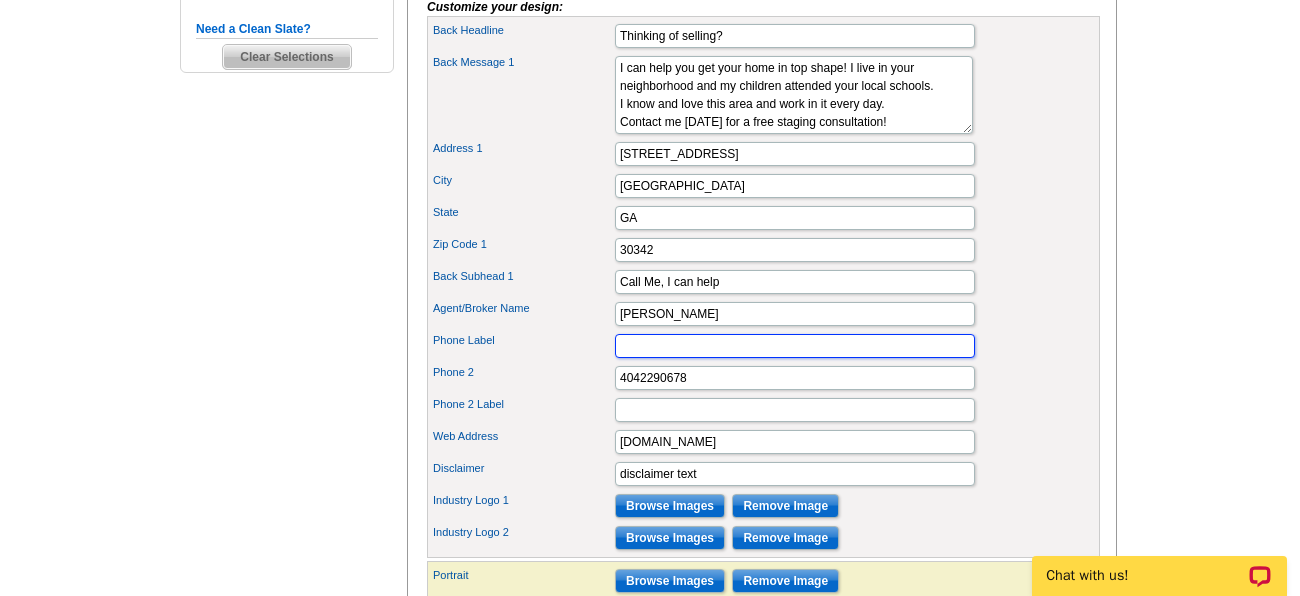 type 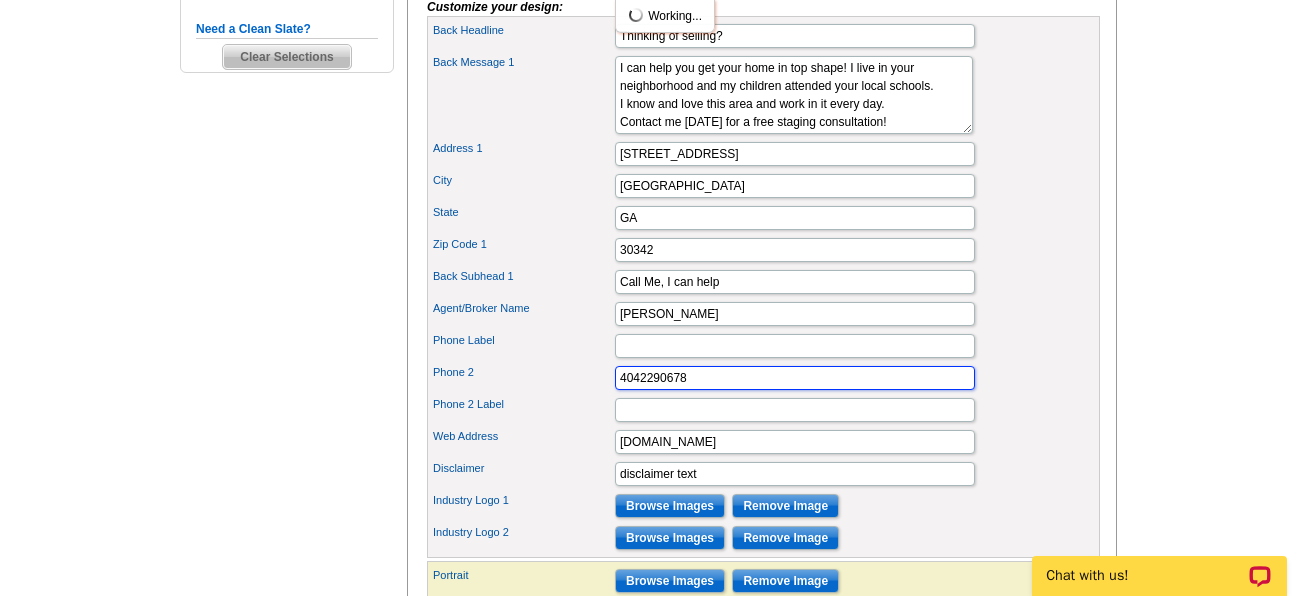 drag, startPoint x: 701, startPoint y: 409, endPoint x: 603, endPoint y: 405, distance: 98.0816 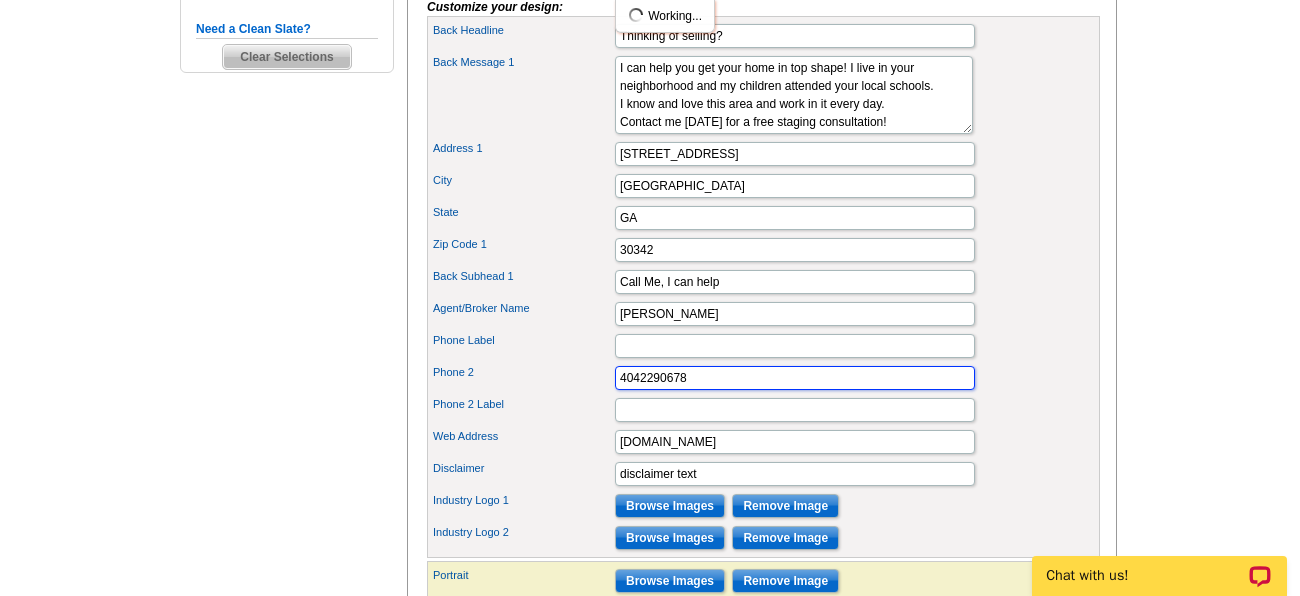 click on "Phone 2
4042290678" at bounding box center (763, 378) 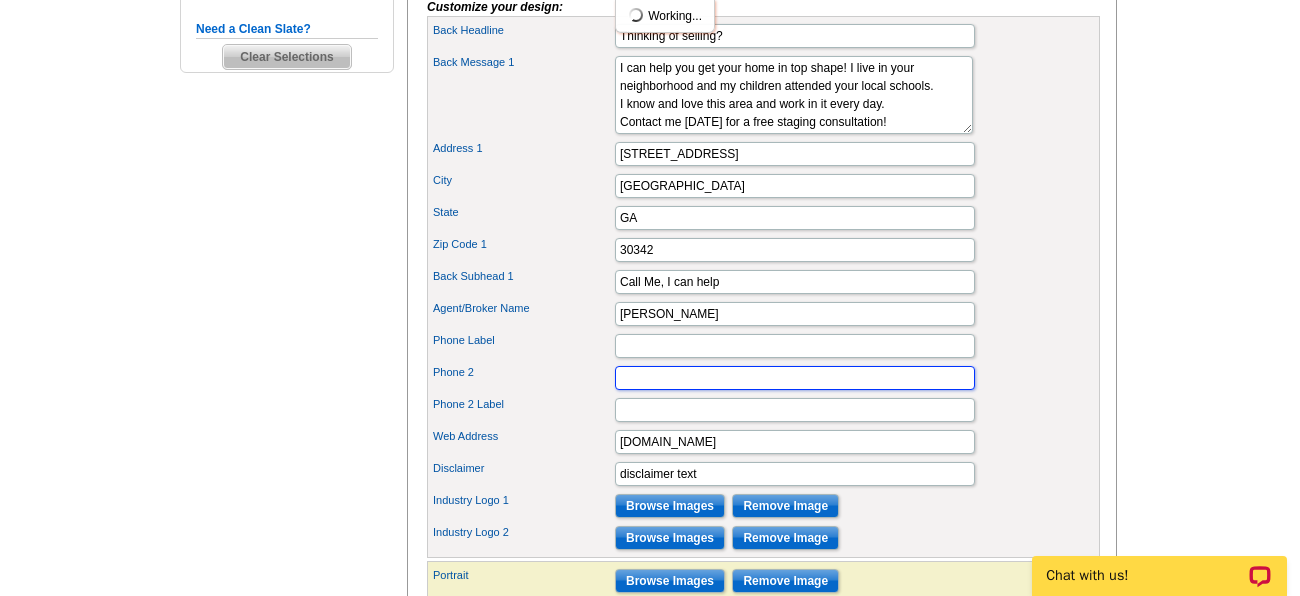 type 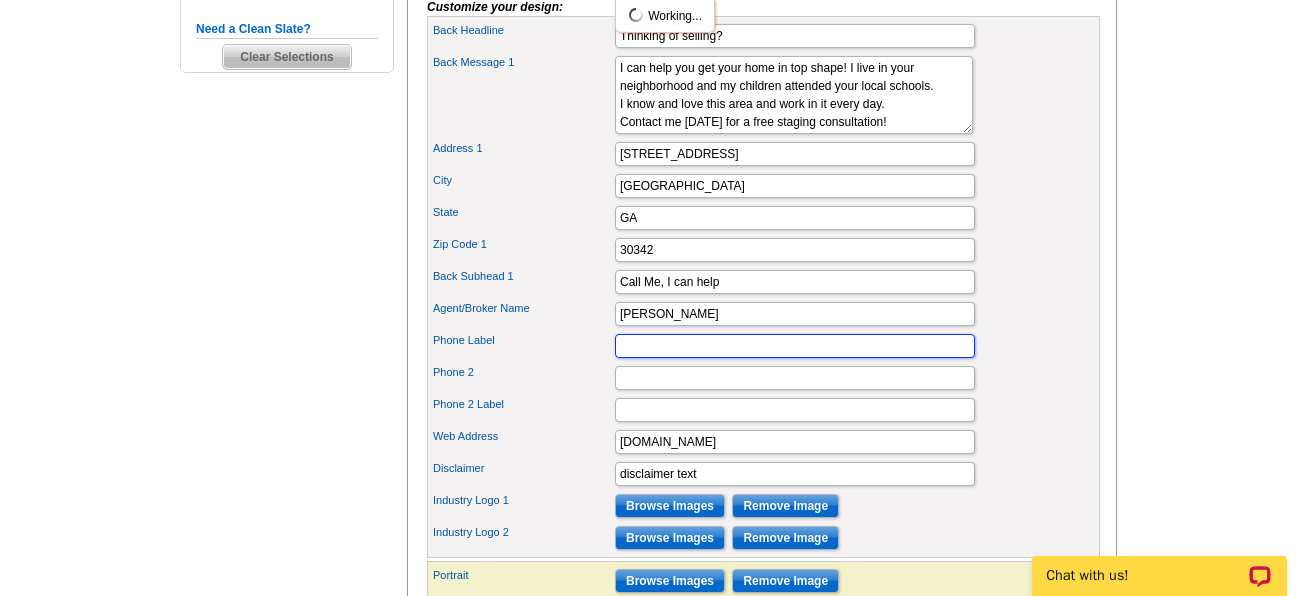 click on "Phone Label" at bounding box center [795, 346] 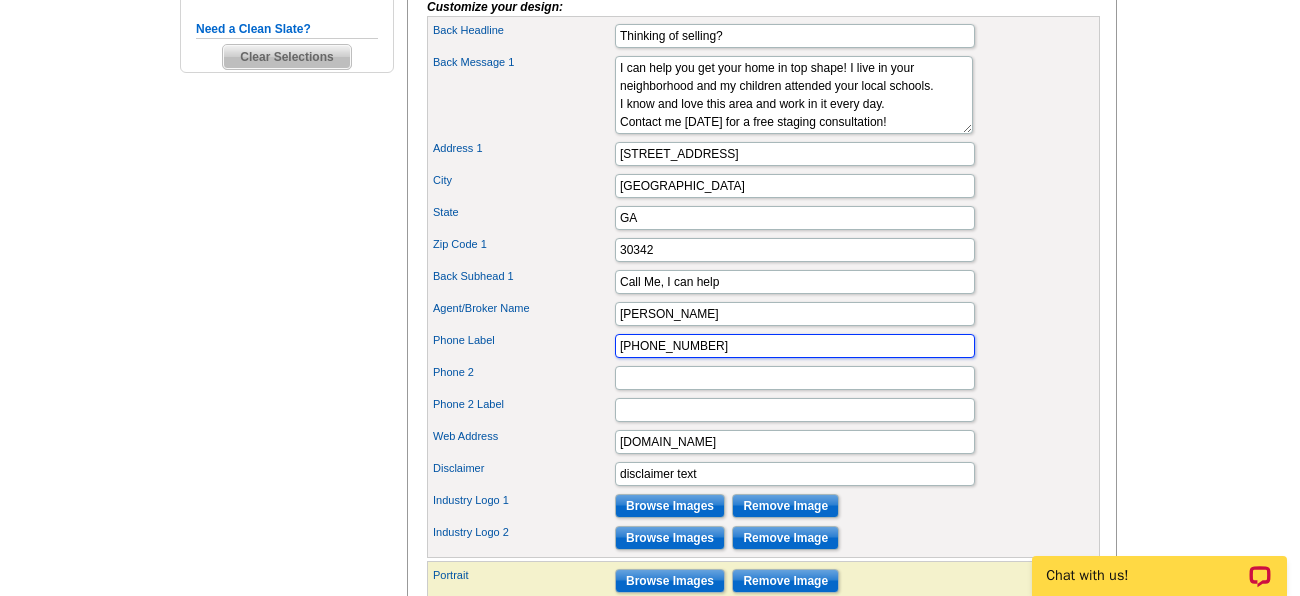type on "404-229-0678" 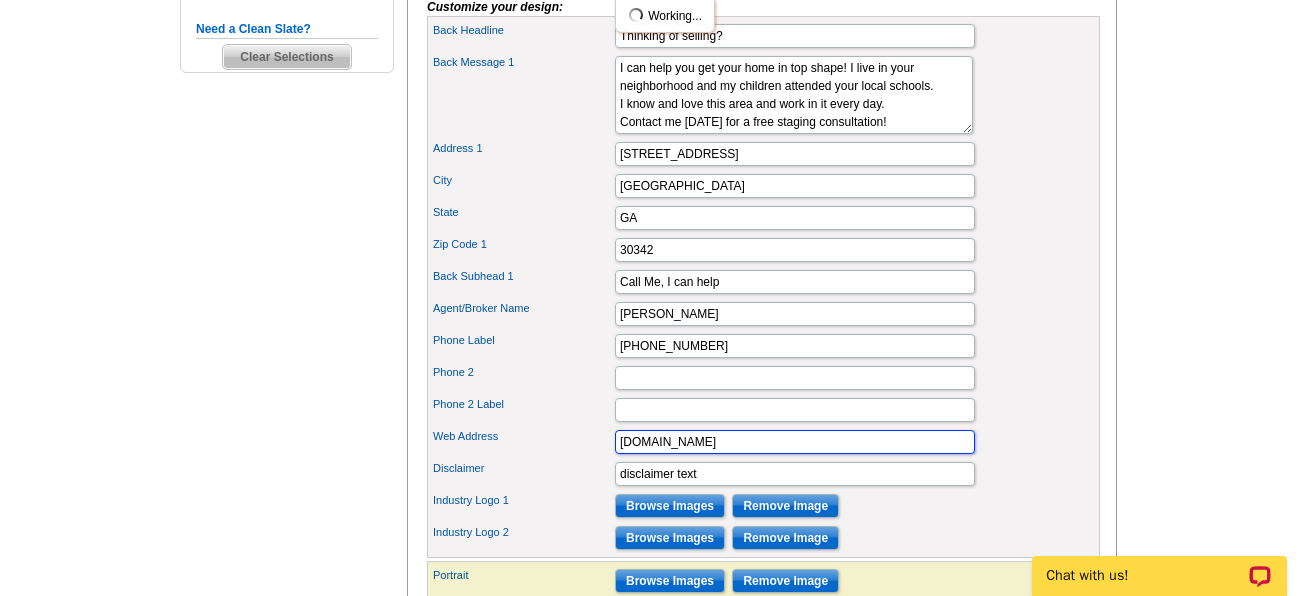 drag, startPoint x: 711, startPoint y: 472, endPoint x: 610, endPoint y: 466, distance: 101.17806 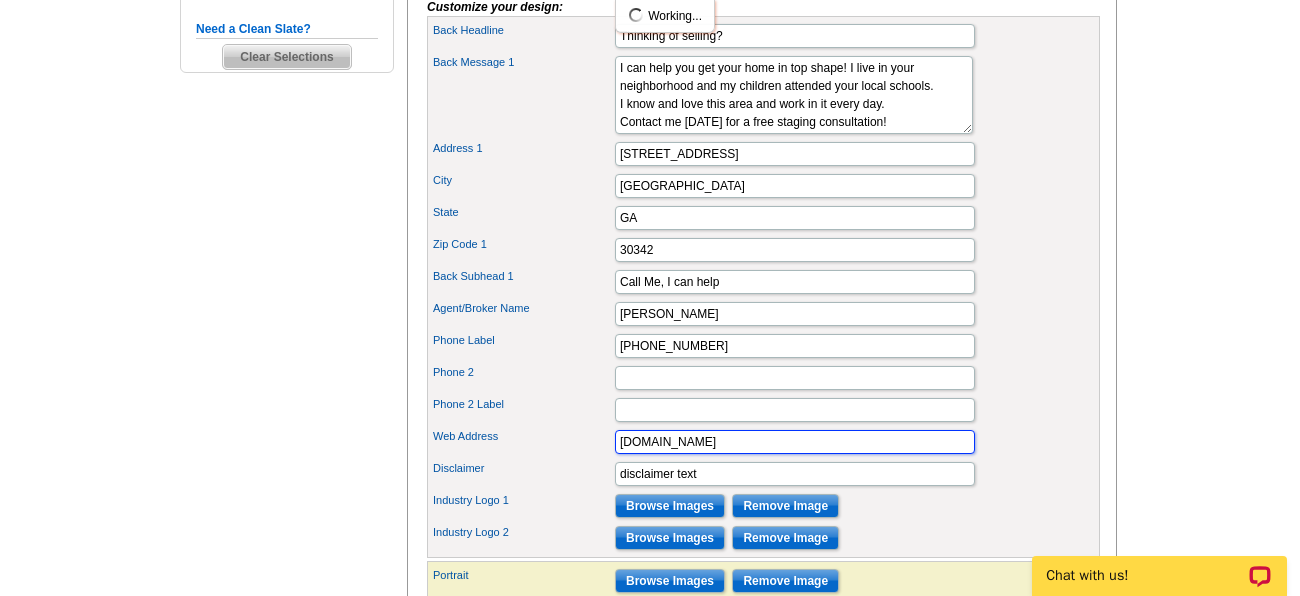 click on "Web Address
www.kw.com" at bounding box center (763, 442) 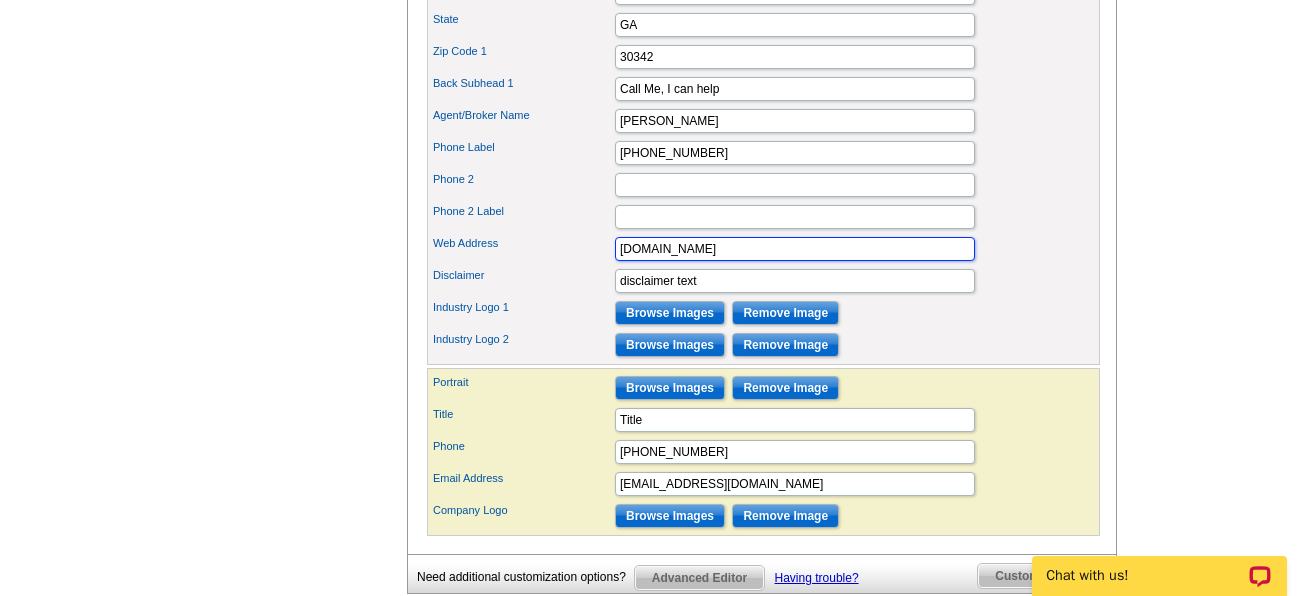 scroll, scrollTop: 984, scrollLeft: 0, axis: vertical 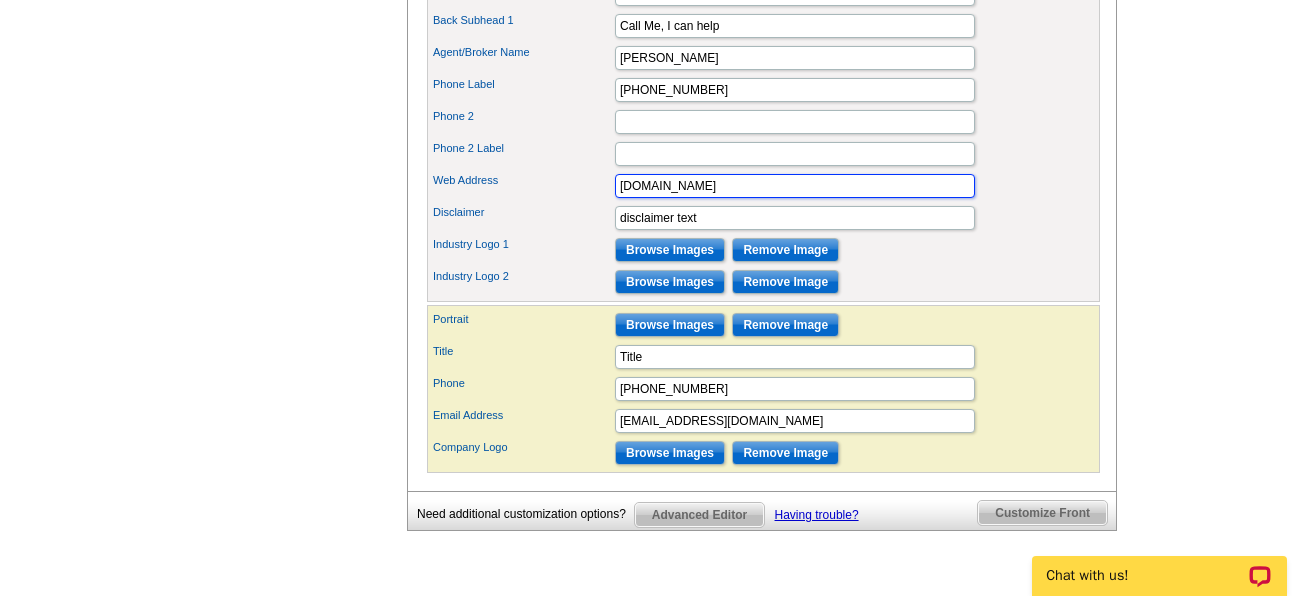 type on "www.stephaniedejarnette.kw.com" 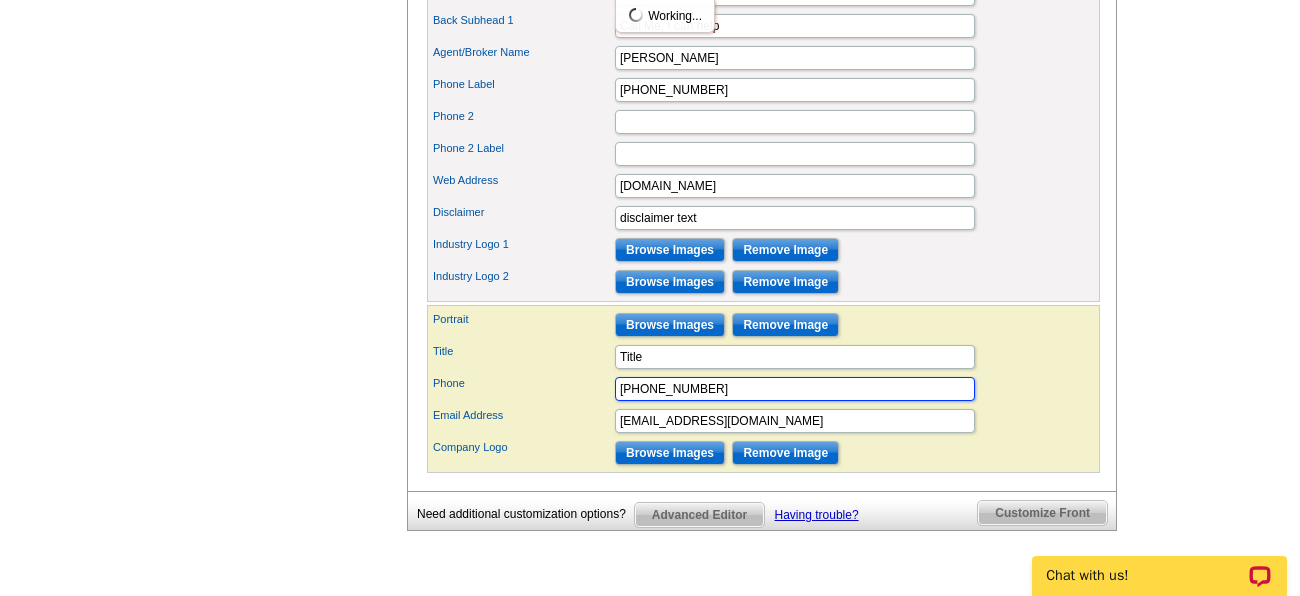 drag, startPoint x: 726, startPoint y: 422, endPoint x: 592, endPoint y: 406, distance: 134.95184 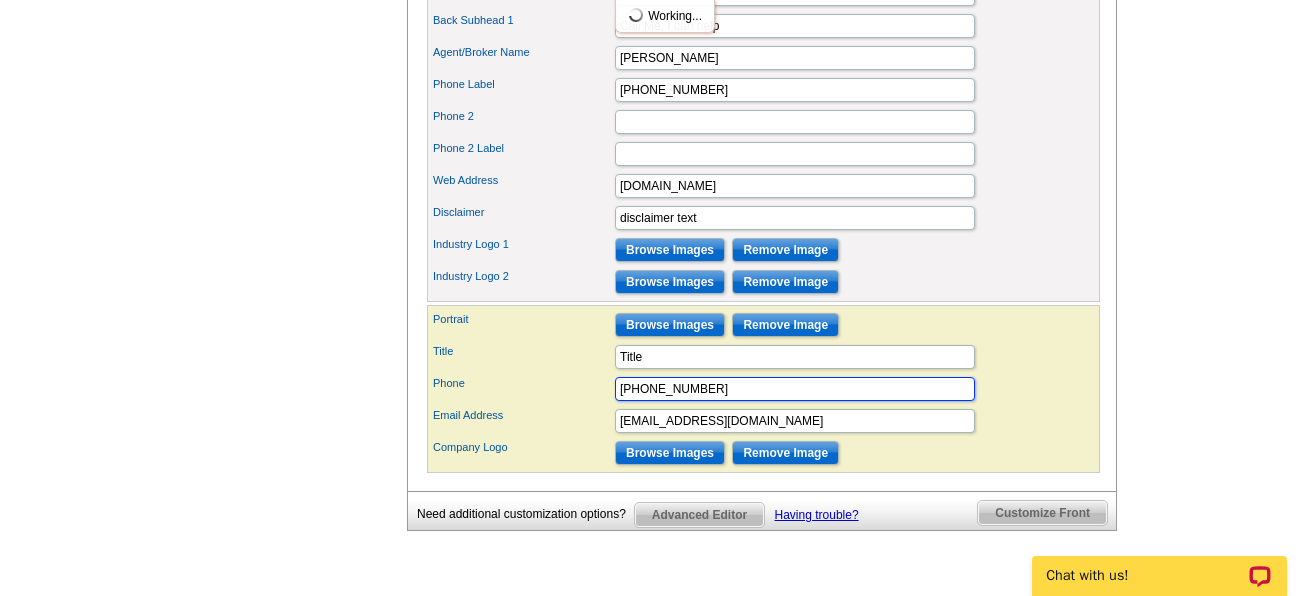 click on "Phone
555-555-5555" at bounding box center (763, 389) 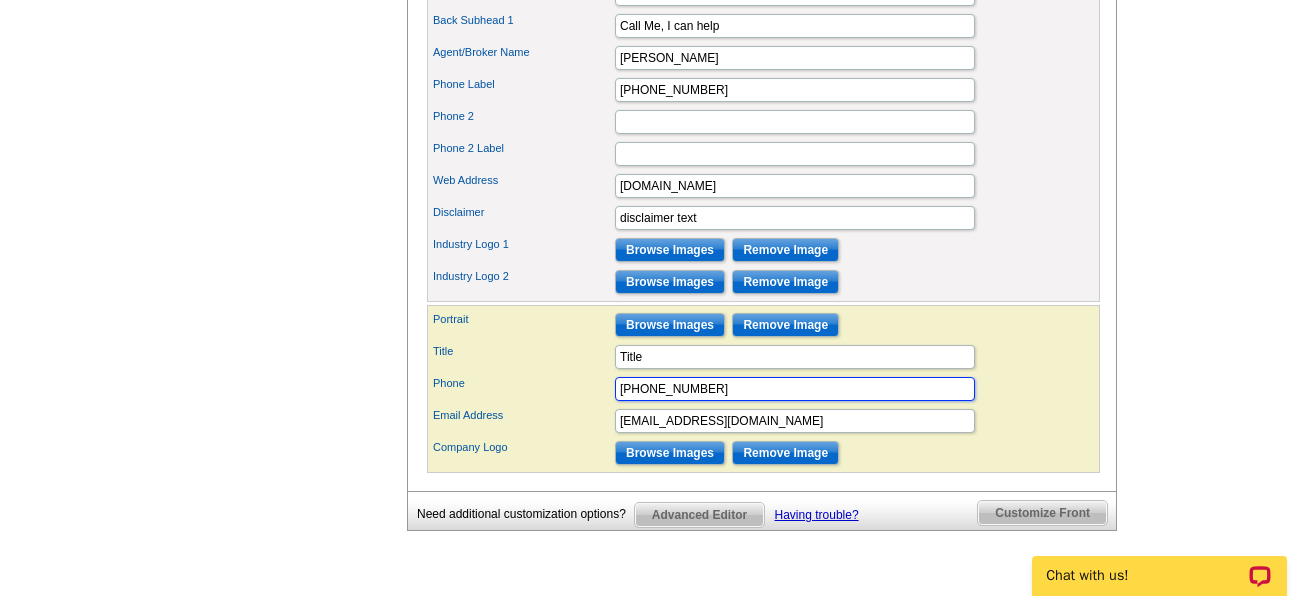 type on "404-229-0678" 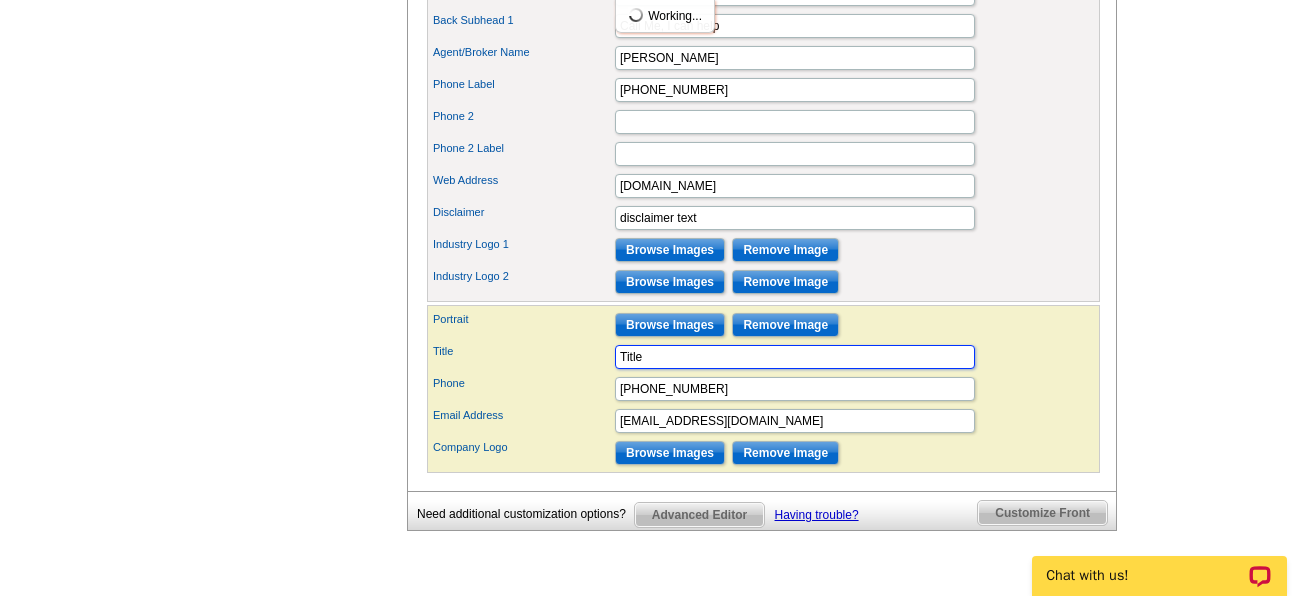 drag, startPoint x: 648, startPoint y: 385, endPoint x: 594, endPoint y: 381, distance: 54.147945 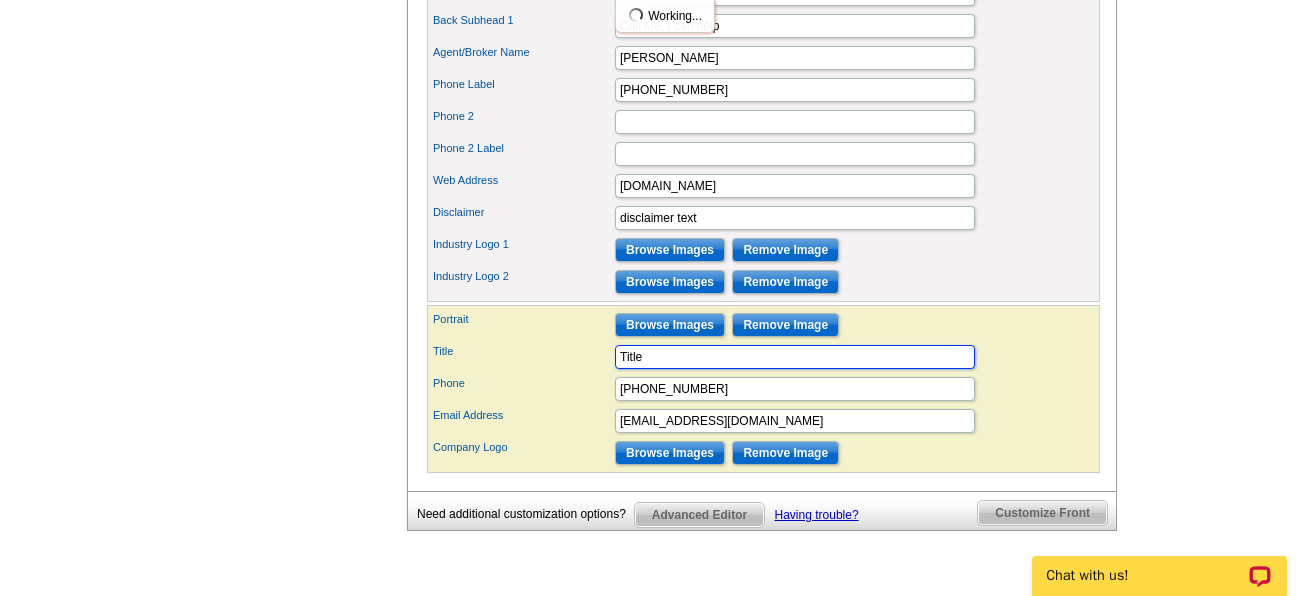 click on "Title
Title" at bounding box center [763, 357] 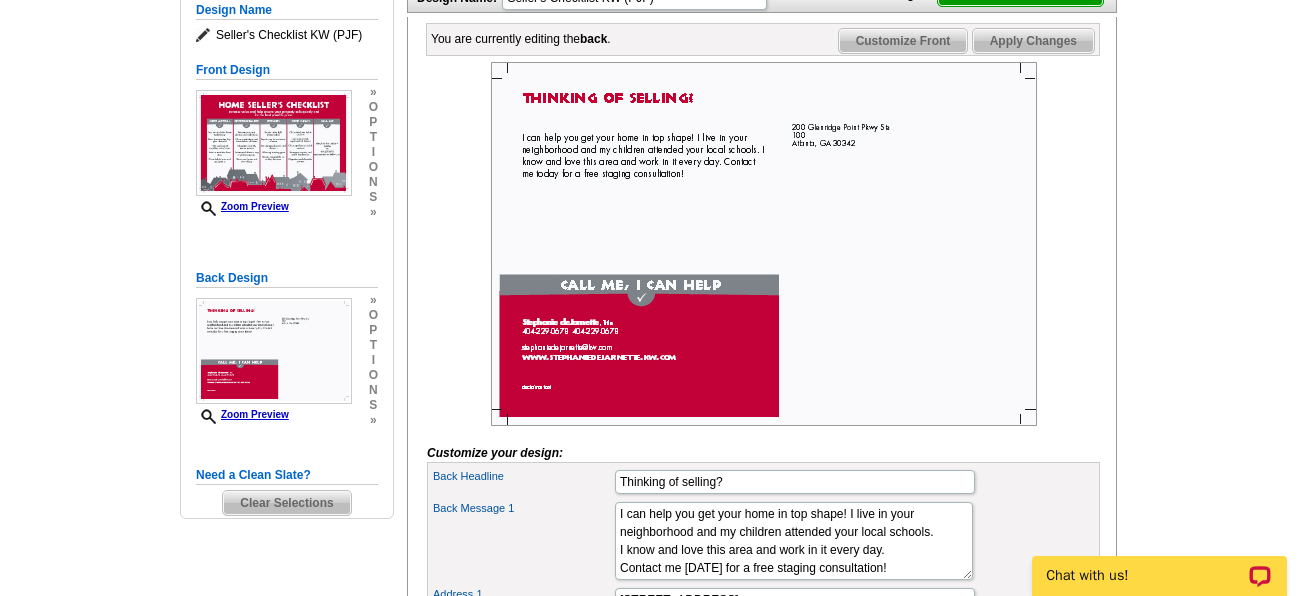 scroll, scrollTop: 281, scrollLeft: 0, axis: vertical 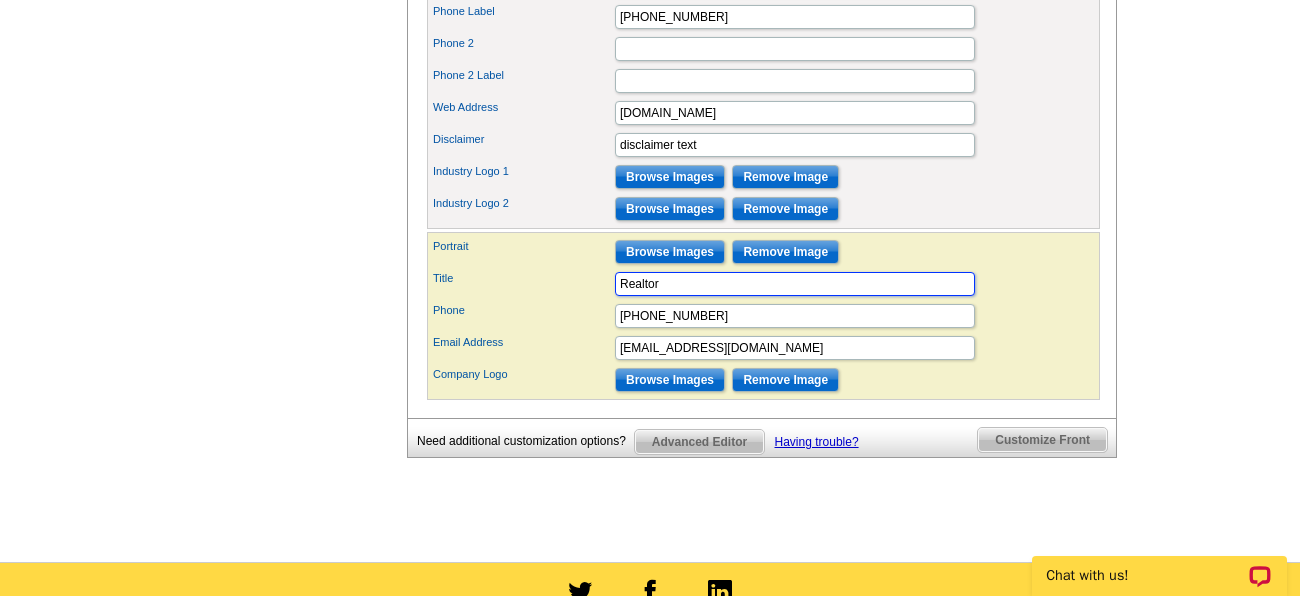 type on "Realtor" 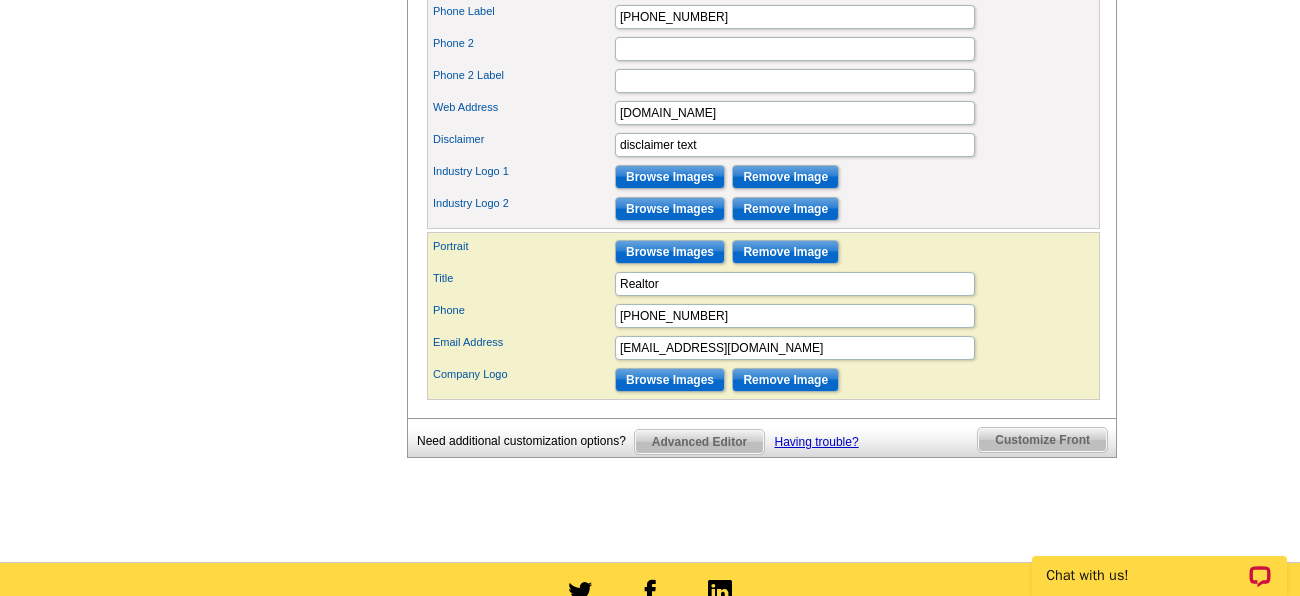 click on "Title
Realtor" at bounding box center (763, 284) 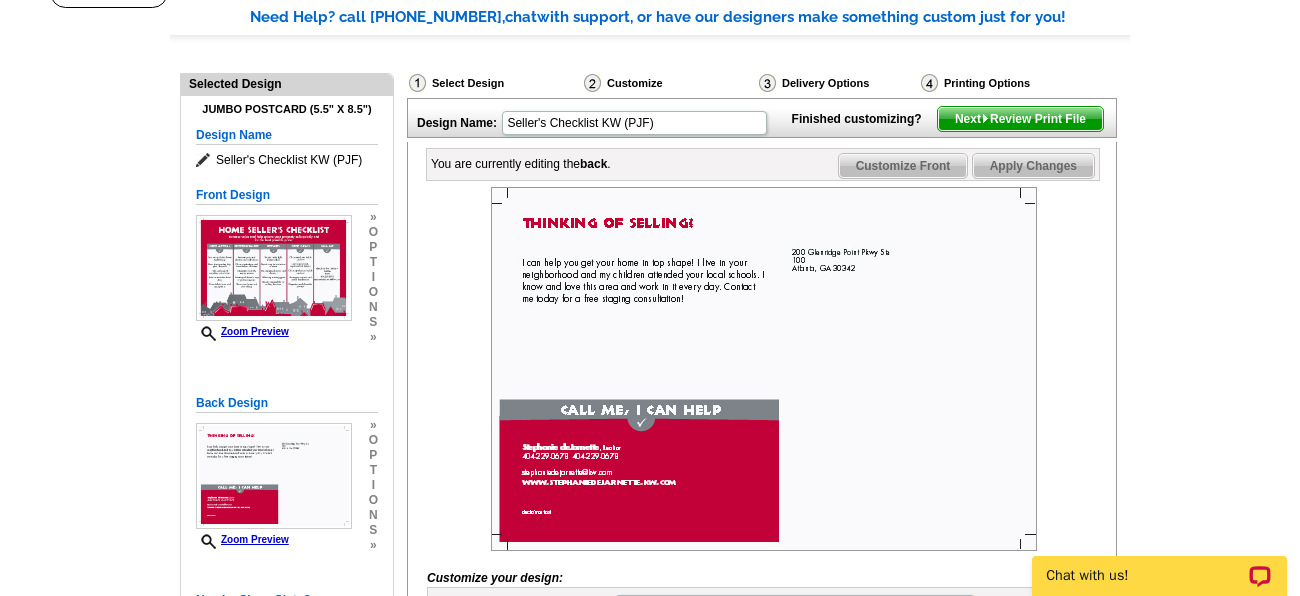 scroll, scrollTop: 156, scrollLeft: 0, axis: vertical 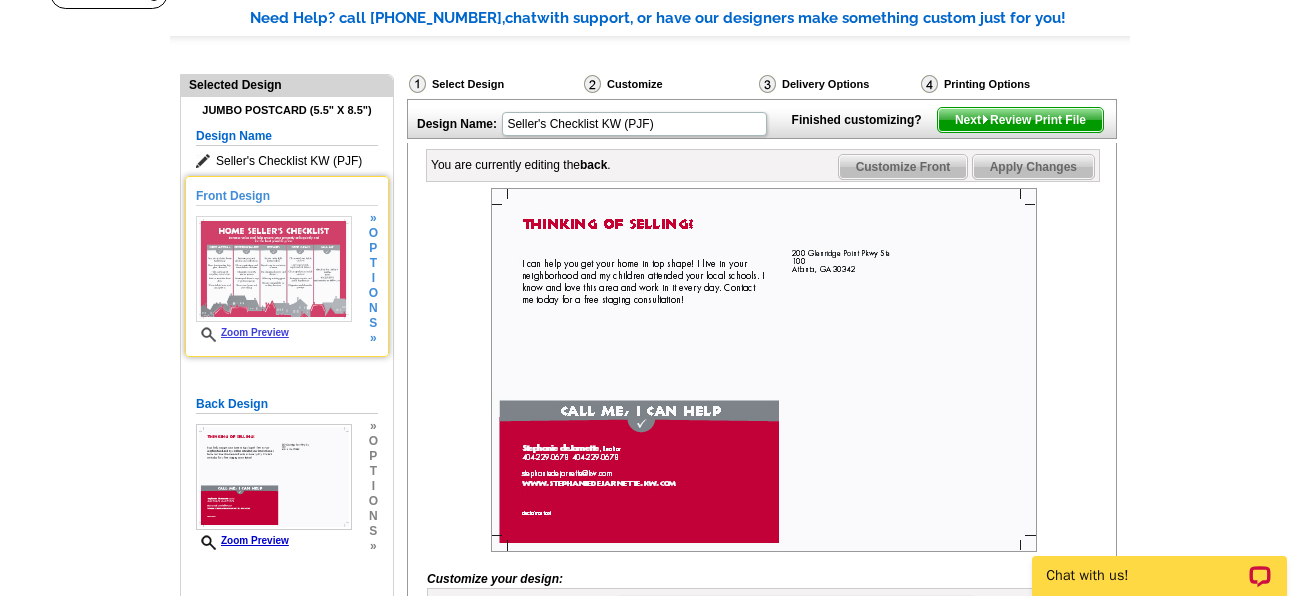 click at bounding box center [274, 269] 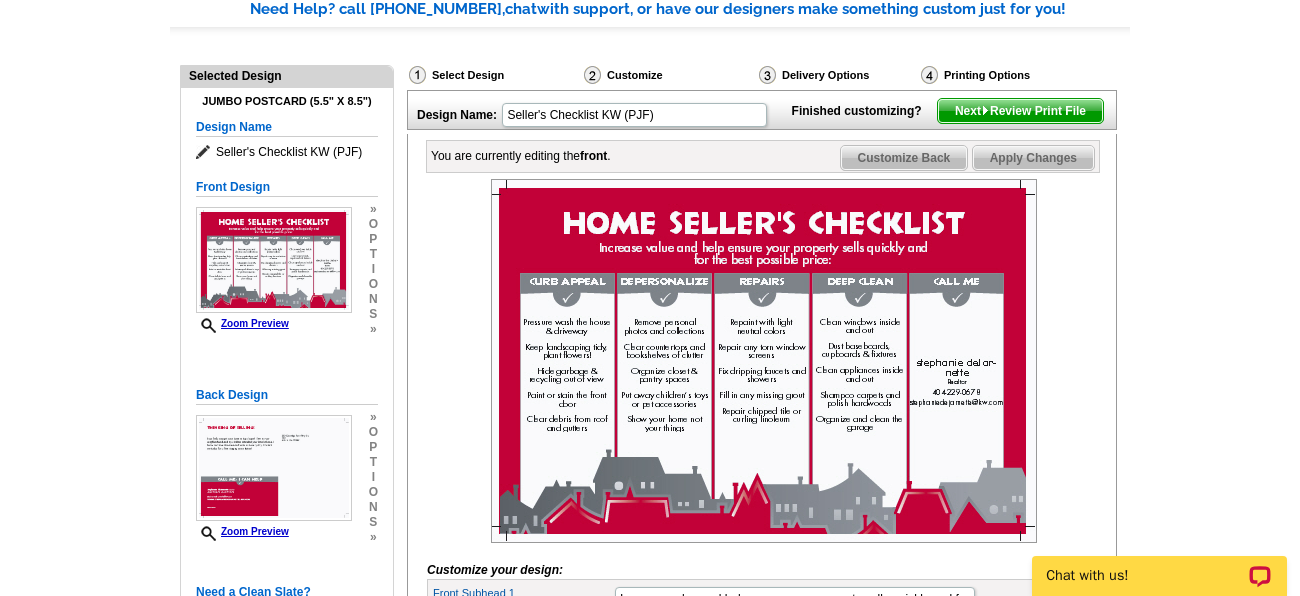 scroll, scrollTop: 159, scrollLeft: 0, axis: vertical 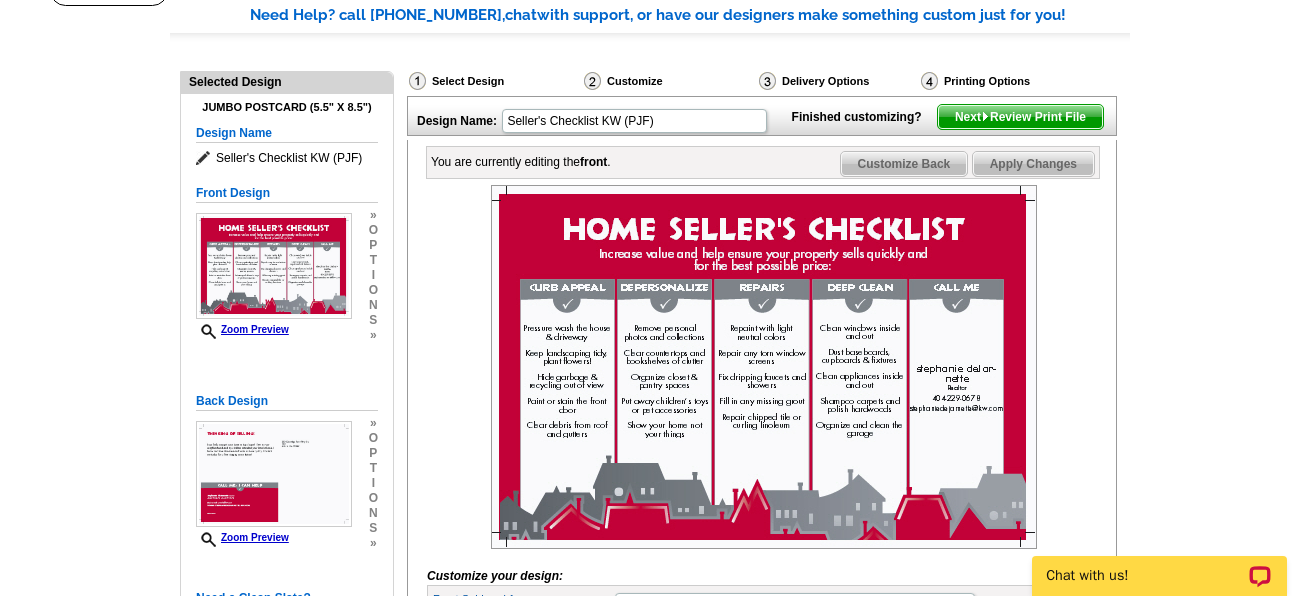 click on "Apply Changes" at bounding box center (1033, 164) 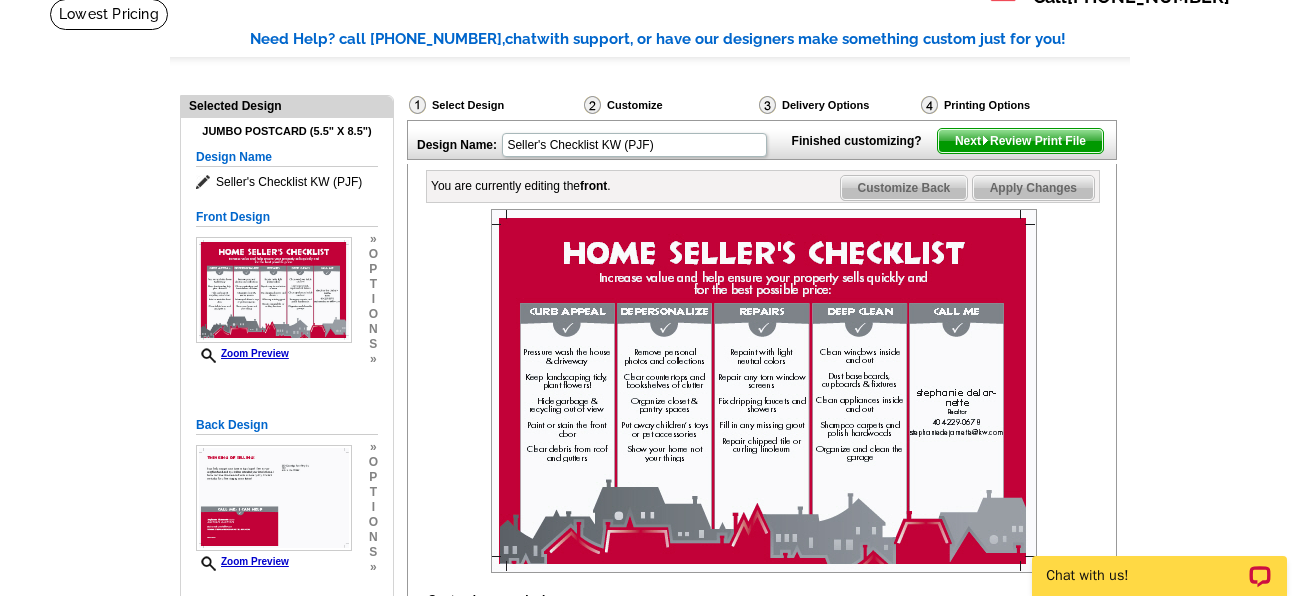scroll, scrollTop: 134, scrollLeft: 0, axis: vertical 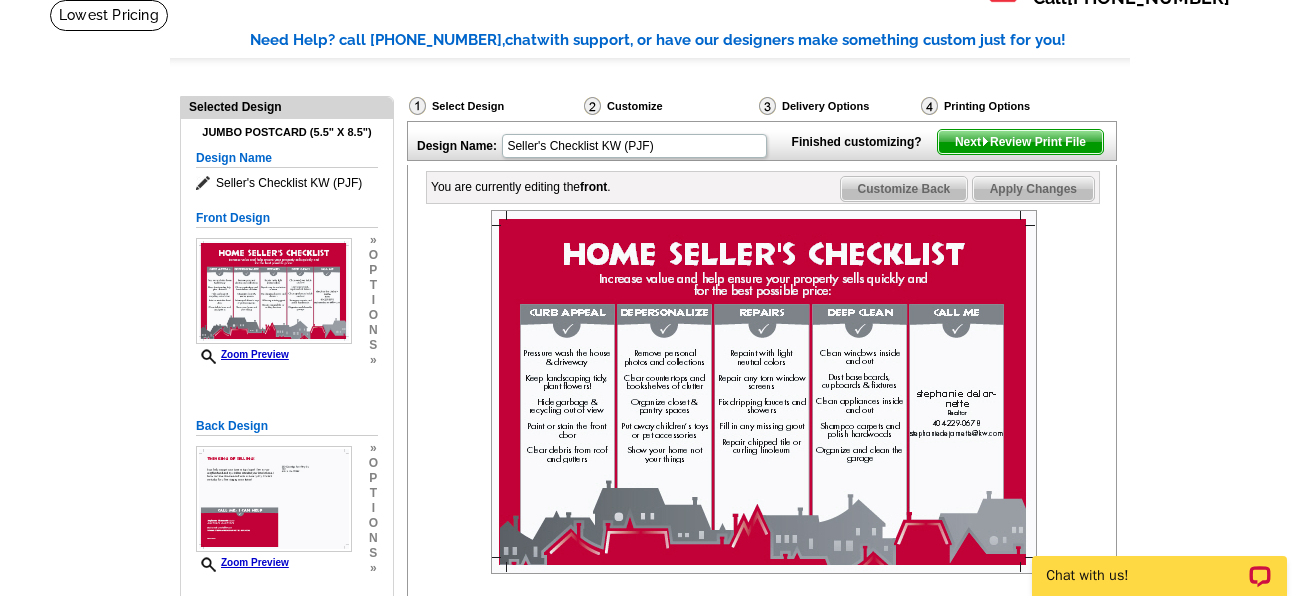 click on "Customize Back" at bounding box center [904, 189] 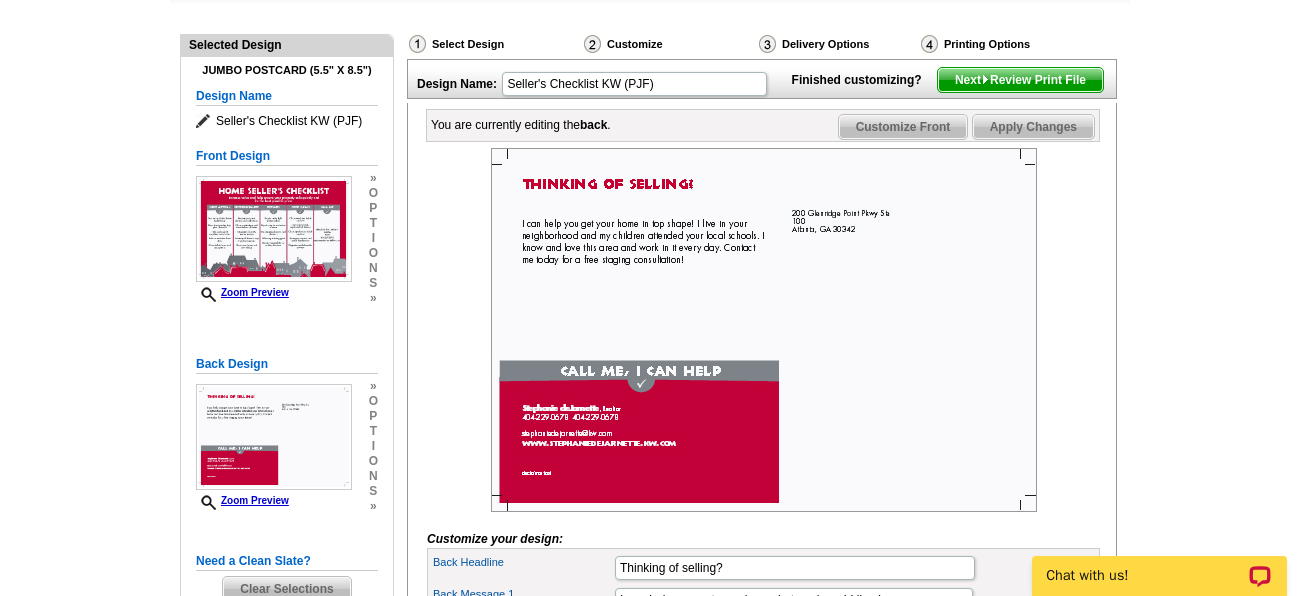 scroll, scrollTop: 202, scrollLeft: 0, axis: vertical 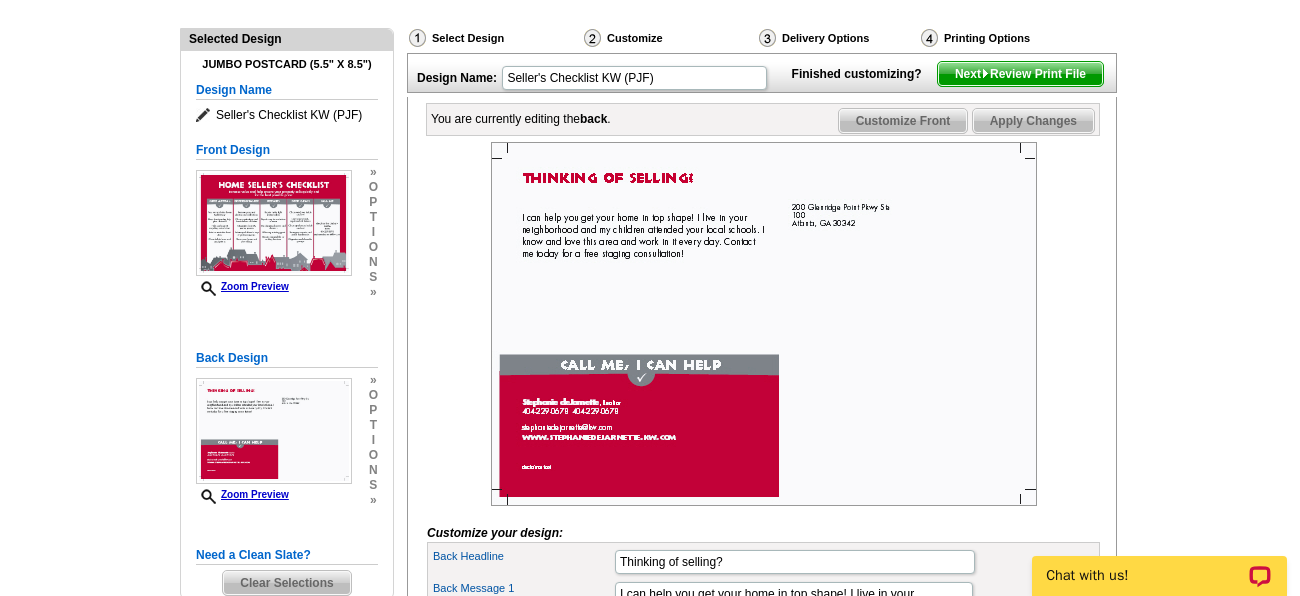 click at bounding box center [764, 324] 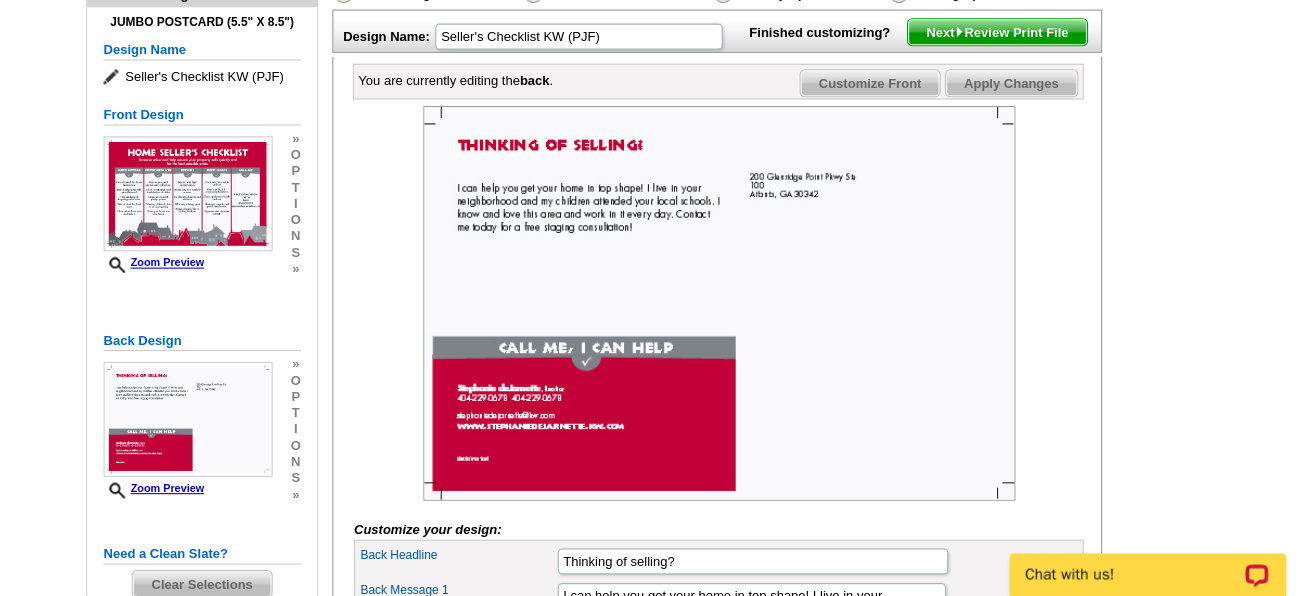 scroll, scrollTop: 201, scrollLeft: 0, axis: vertical 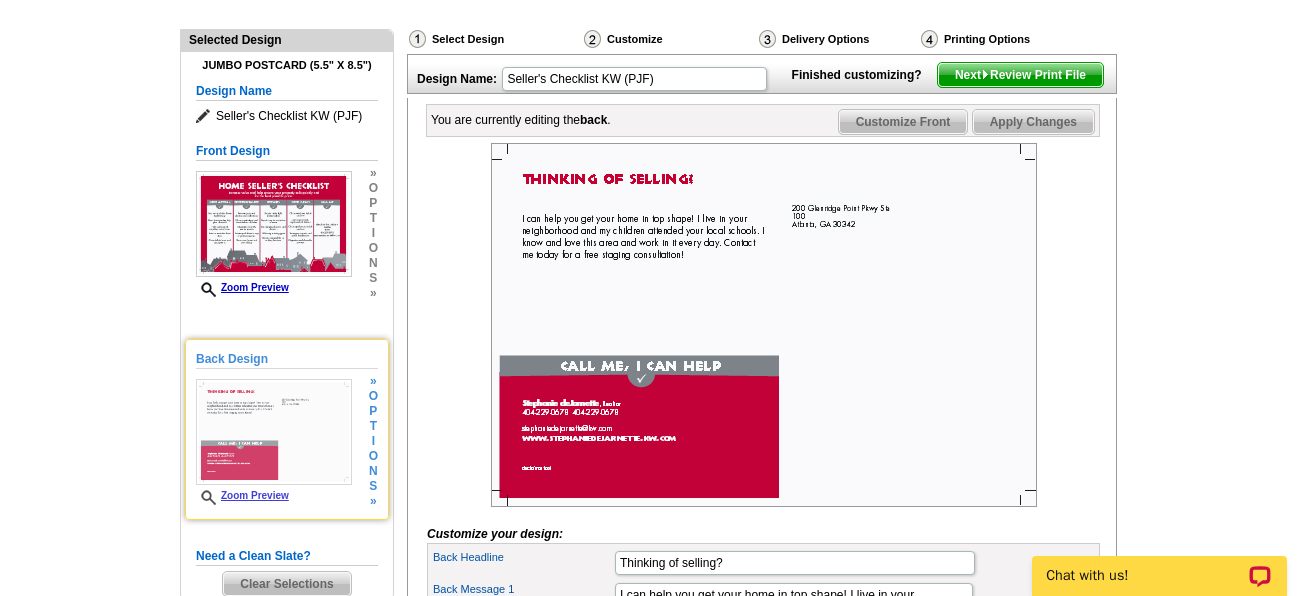 click on "Zoom Preview" at bounding box center [242, 495] 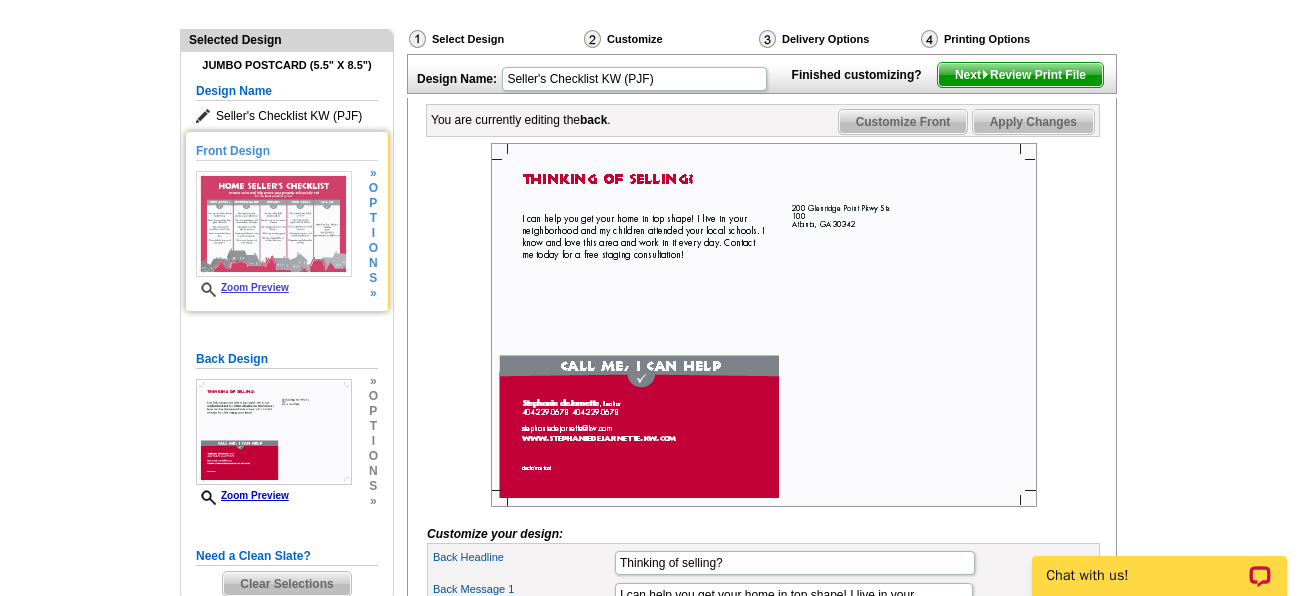 click at bounding box center [274, 224] 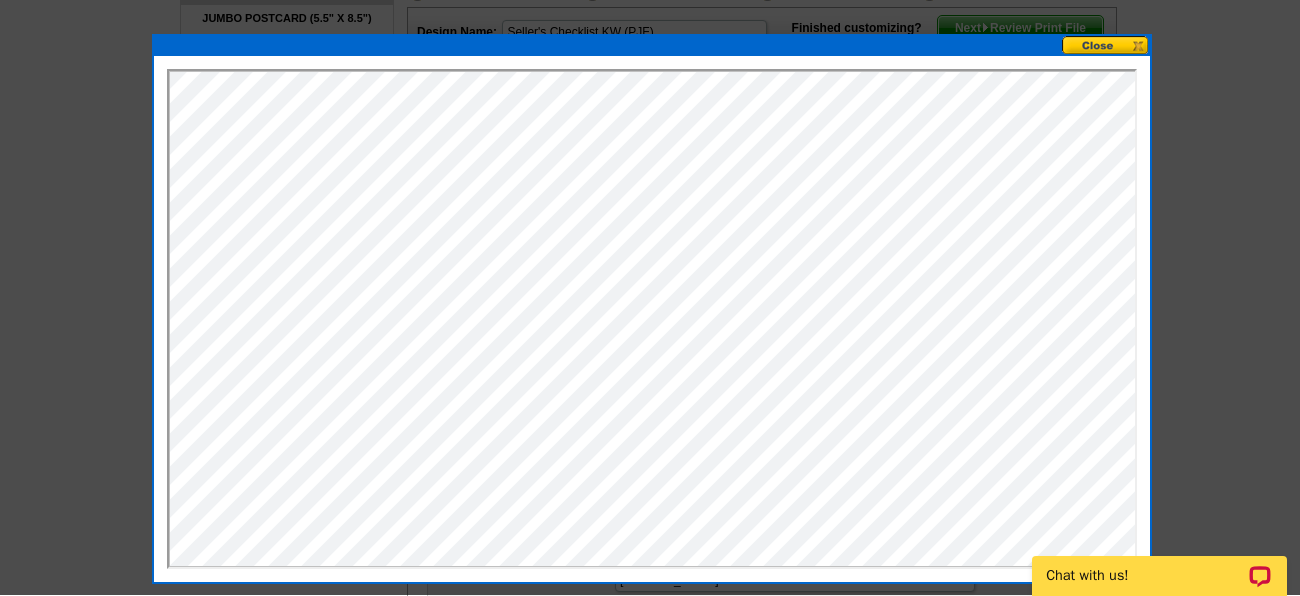scroll, scrollTop: 249, scrollLeft: 0, axis: vertical 